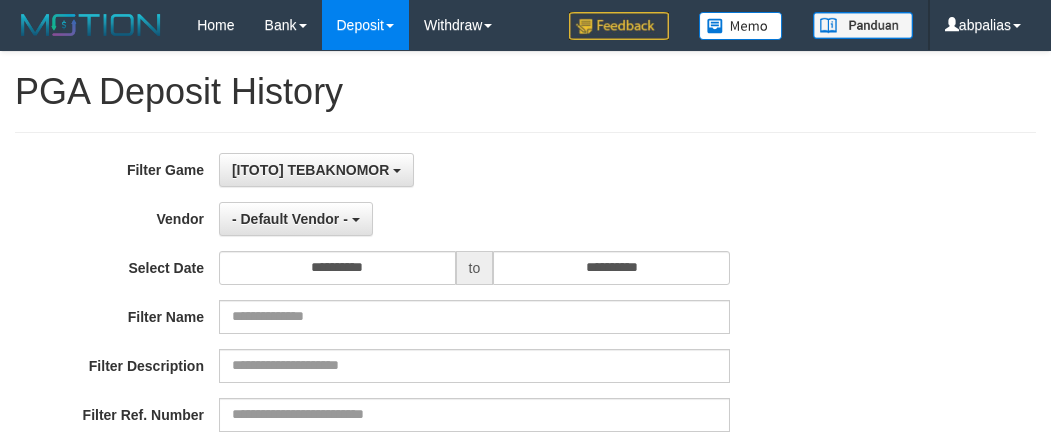 select on "**" 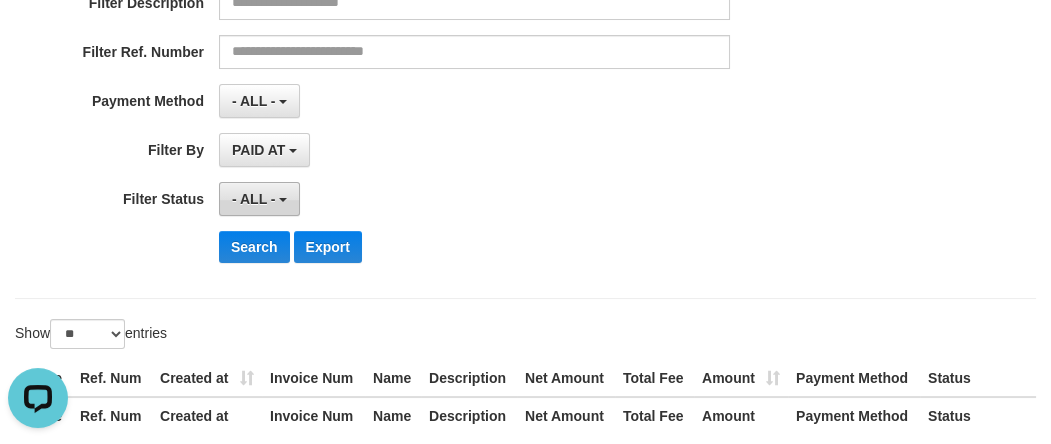 scroll, scrollTop: 363, scrollLeft: 0, axis: vertical 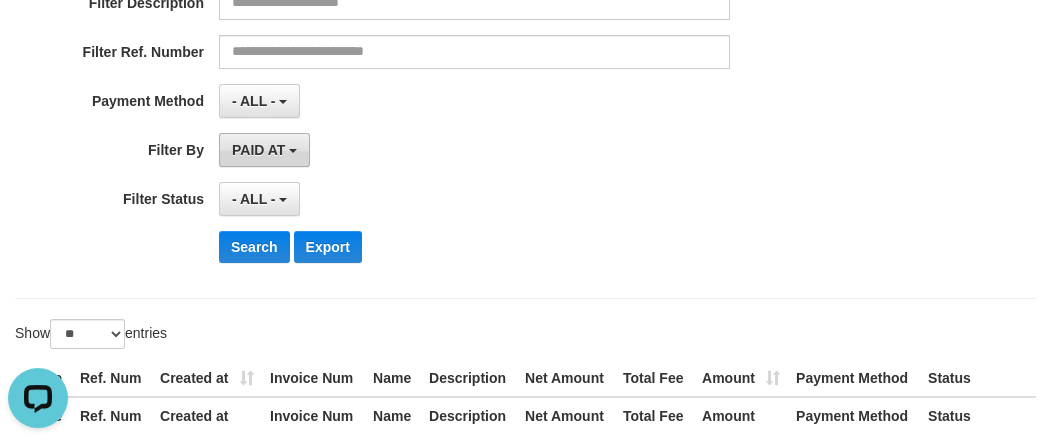 click on "PAID AT" at bounding box center (258, 150) 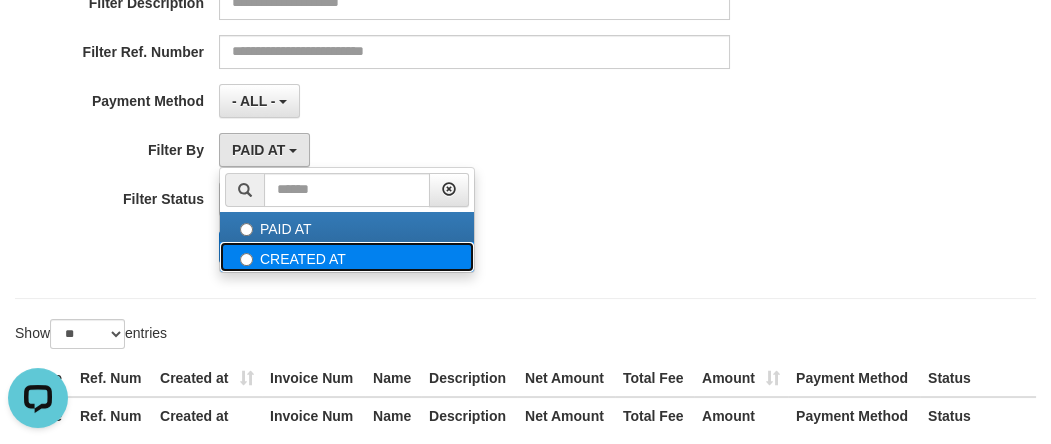 click on "CREATED AT" at bounding box center (347, 257) 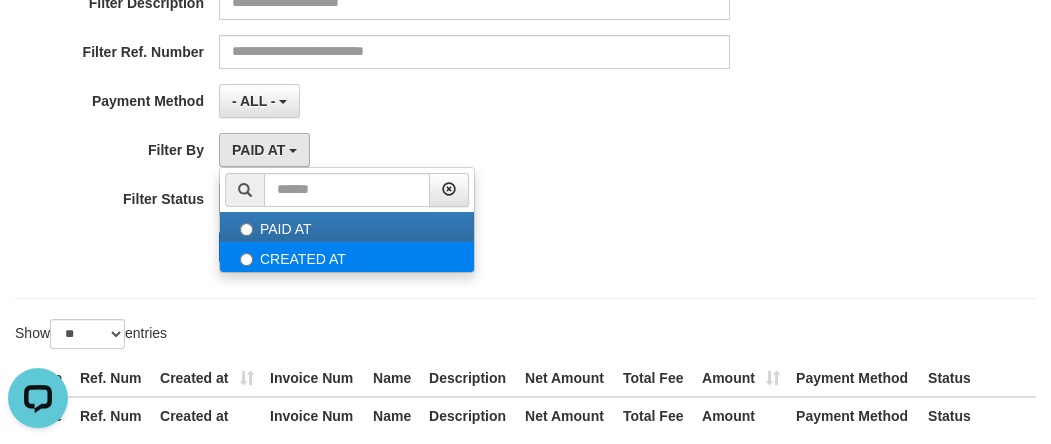 select on "*" 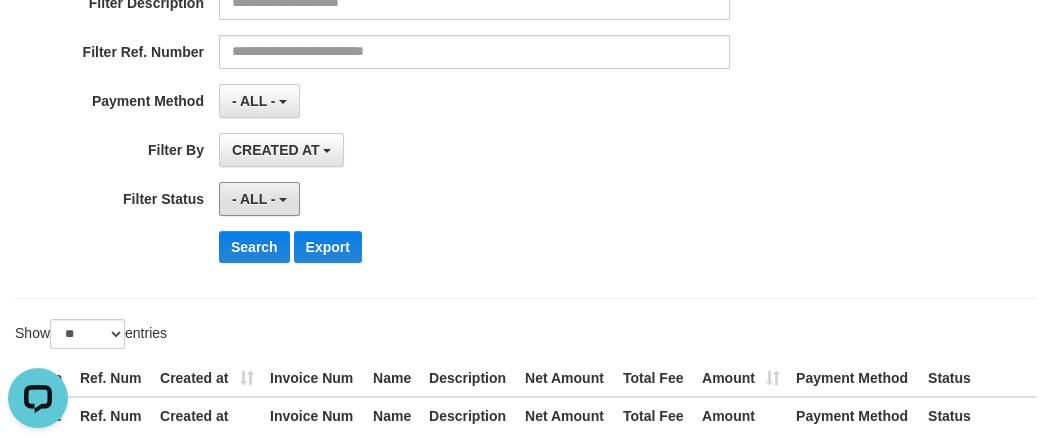 drag, startPoint x: 249, startPoint y: 198, endPoint x: 266, endPoint y: 253, distance: 57.567352 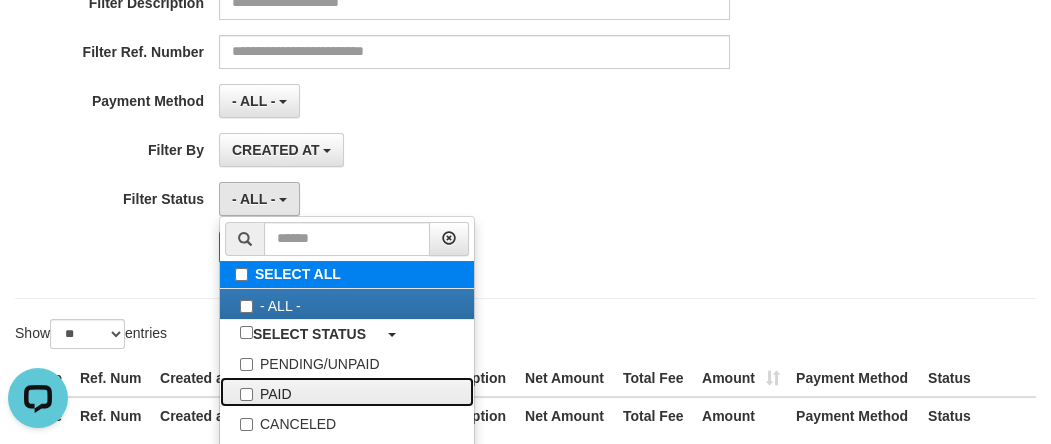 drag, startPoint x: 267, startPoint y: 384, endPoint x: 325, endPoint y: 281, distance: 118.20744 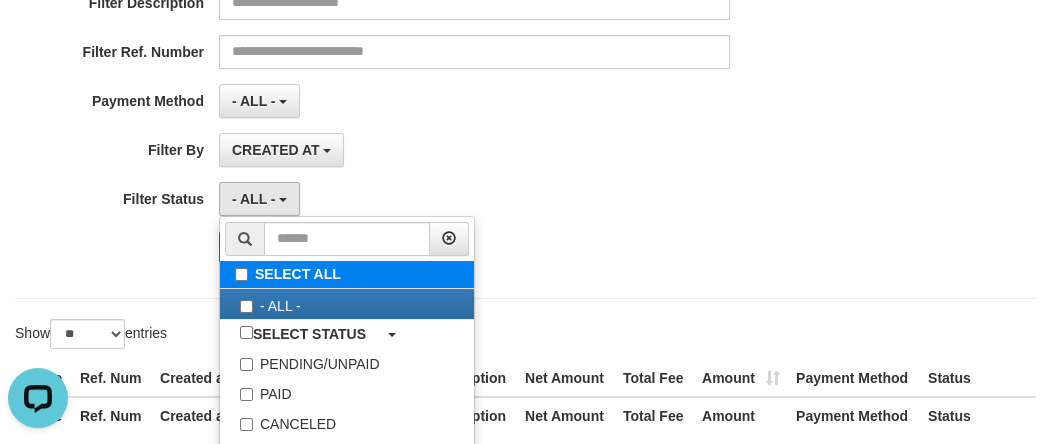select on "*" 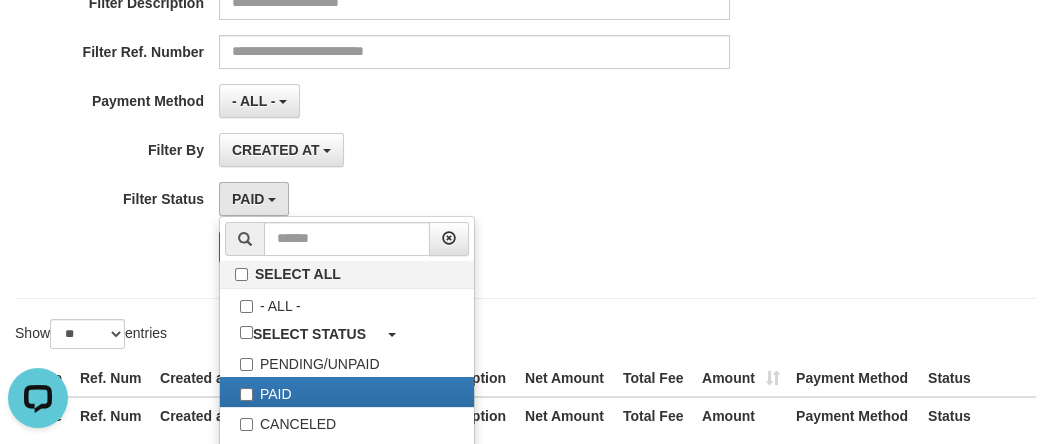 click on "- ALL -    SELECT ALL  - ALL -  SELECT PAYMENT METHOD
Mandiri
BNI
OVO
CIMB
BRI
MAYBANK
PERMATA
DANAMON
INDOMARET
ALFAMART
GOPAY
CC
BCA
QRIS
SINARMAS
LINKAJA
SHOPEEPAY
ATMBERSAMA
DANA
ARTHAGRAHA
SAMPOERNA
OCBCNISP" at bounding box center (474, 101) 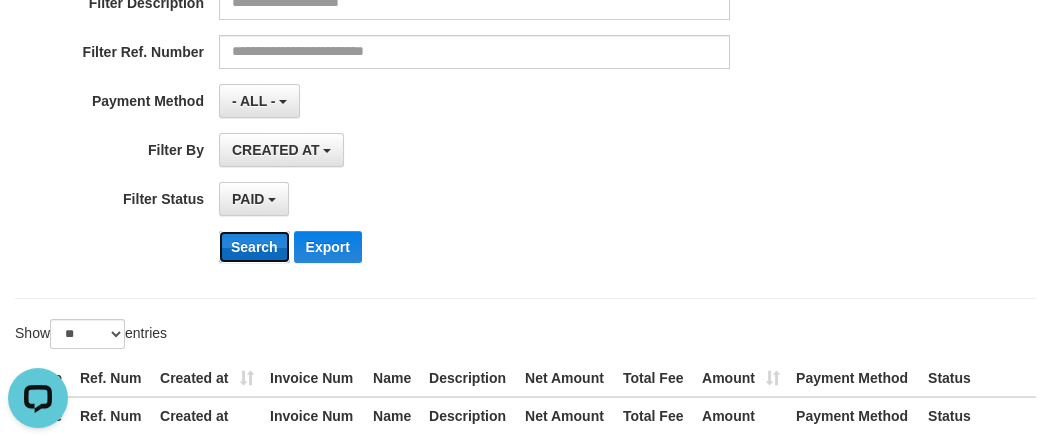 click on "Search" at bounding box center (254, 247) 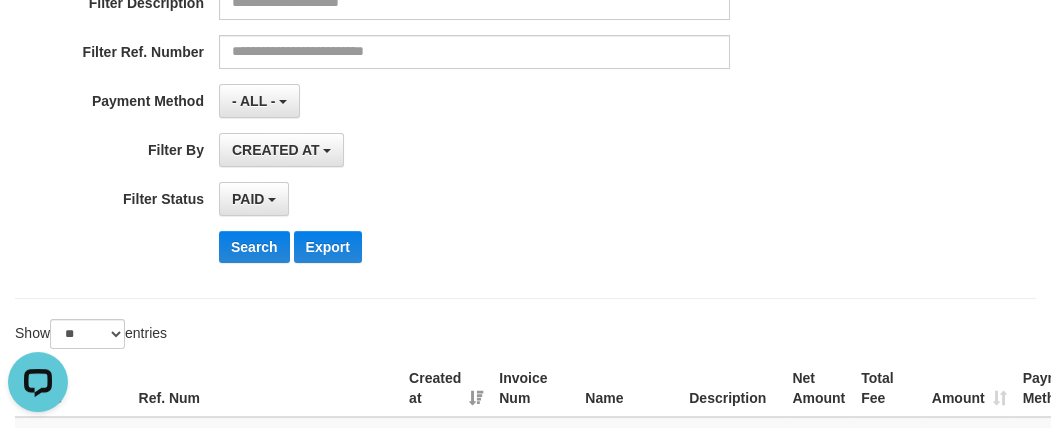 click on "**********" at bounding box center (438, 34) 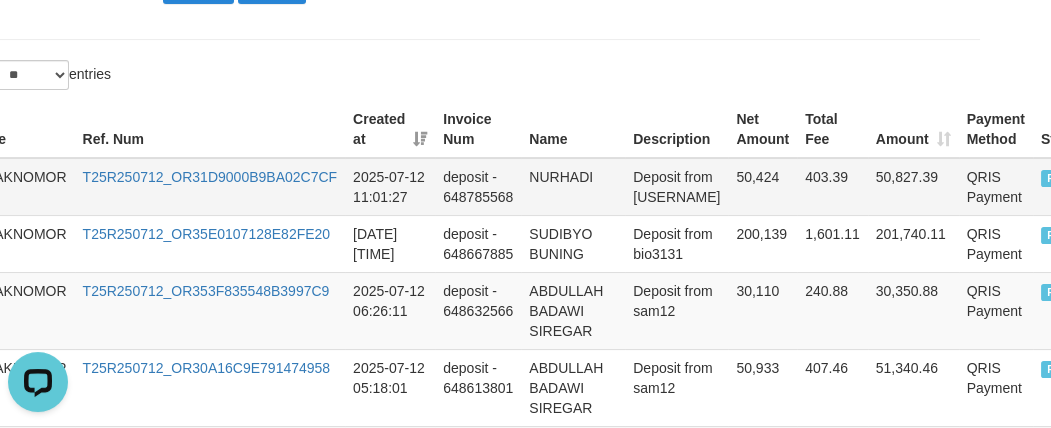 scroll, scrollTop: 622, scrollLeft: 86, axis: both 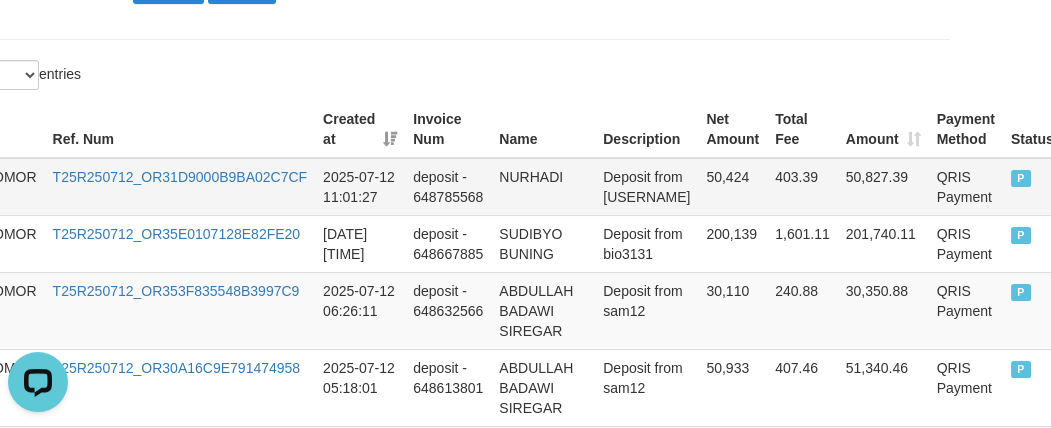 click on "403.39" at bounding box center [802, 187] 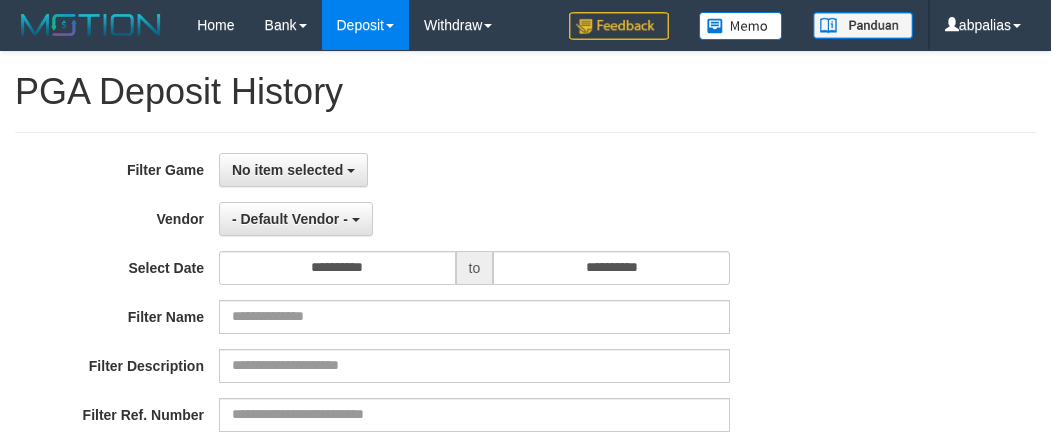 select 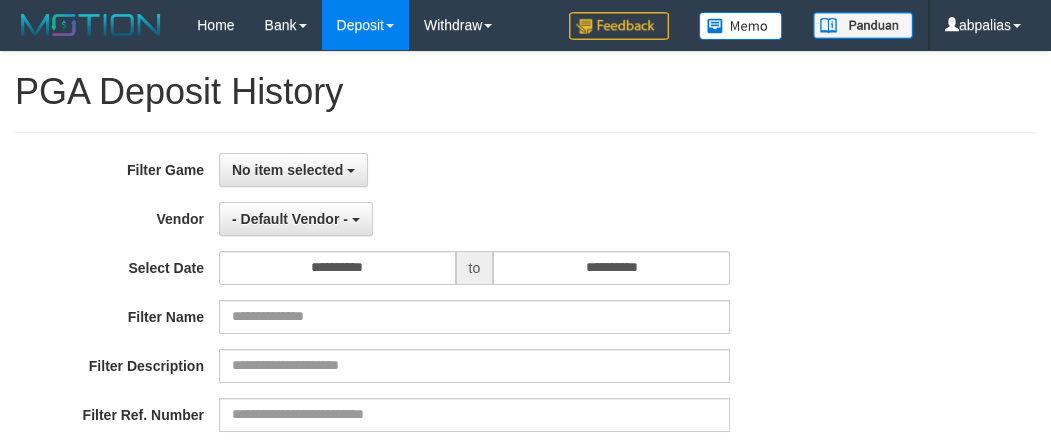 scroll, scrollTop: 476, scrollLeft: 0, axis: vertical 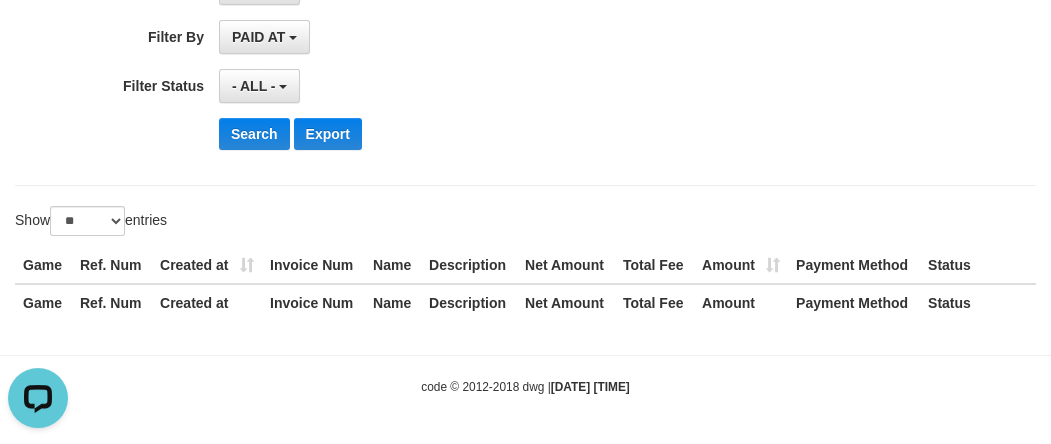 click on "**********" at bounding box center [525, -79] 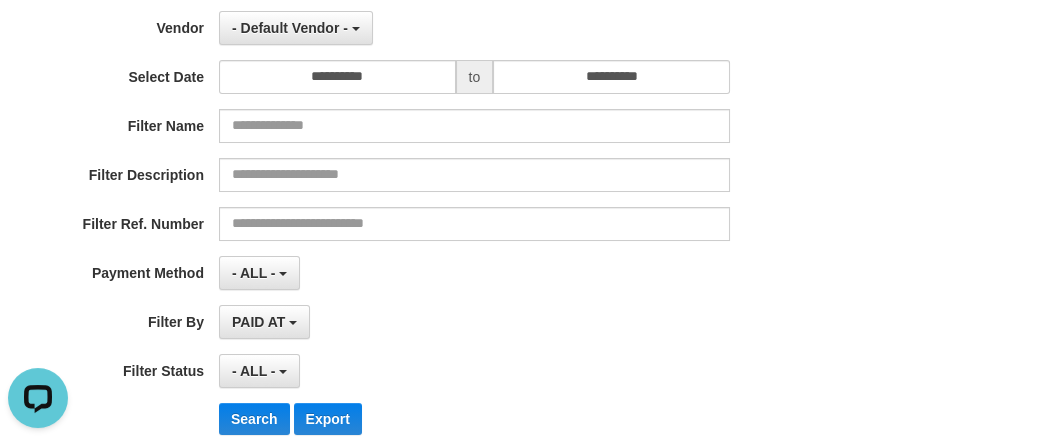 scroll, scrollTop: 0, scrollLeft: 0, axis: both 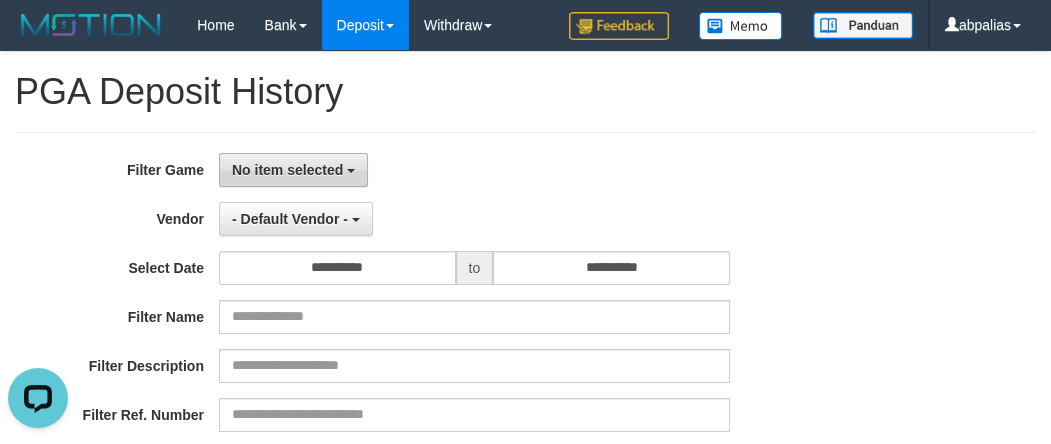 click on "No item selected" at bounding box center (287, 170) 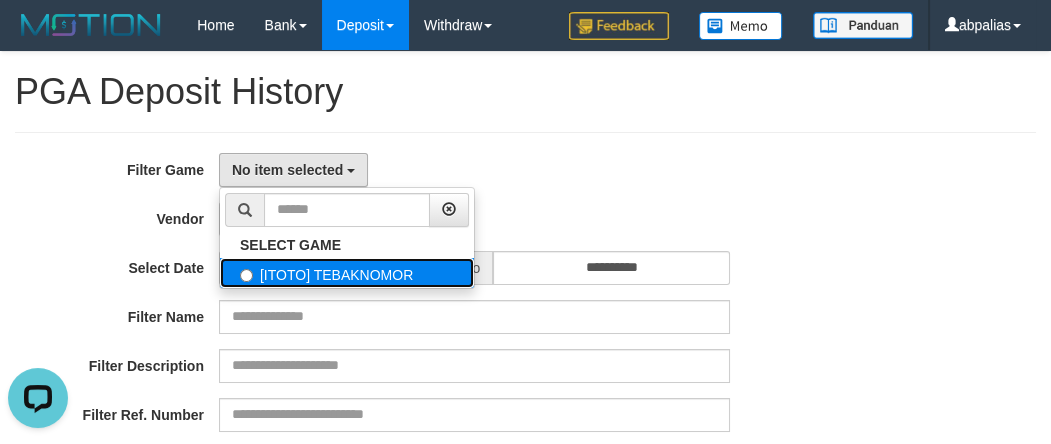 click on "[ITOTO] TEBAKNOMOR" at bounding box center (347, 273) 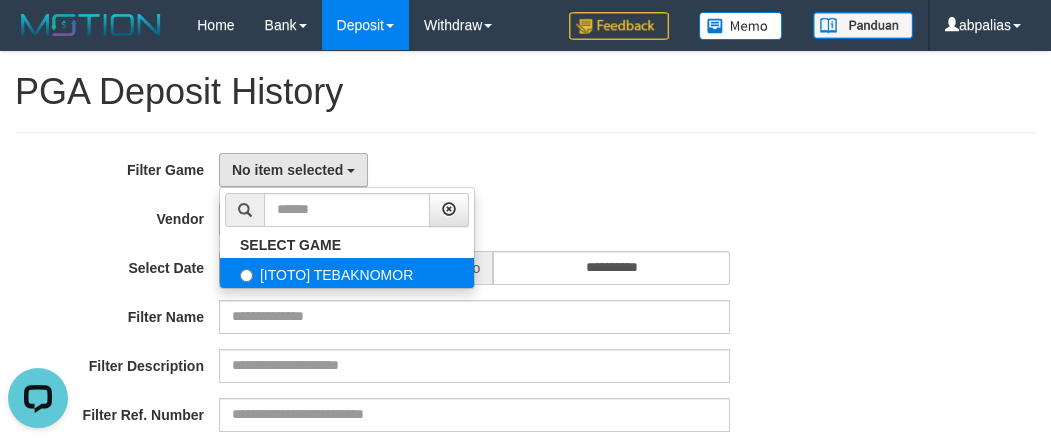 select on "***" 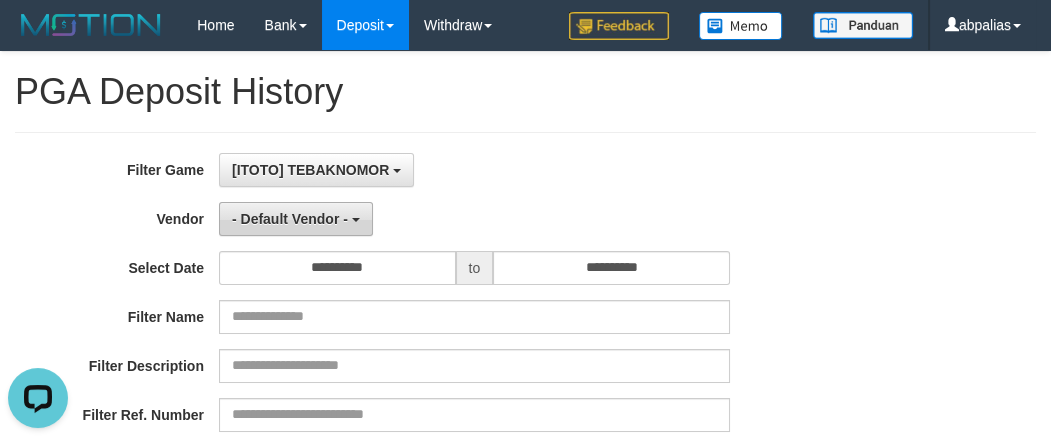 click on "- Default Vendor -" at bounding box center [290, 219] 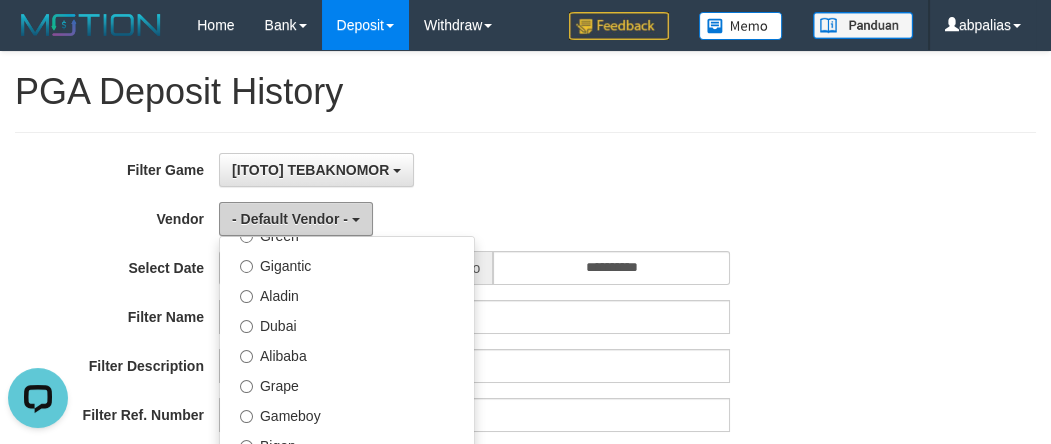 scroll, scrollTop: 0, scrollLeft: 0, axis: both 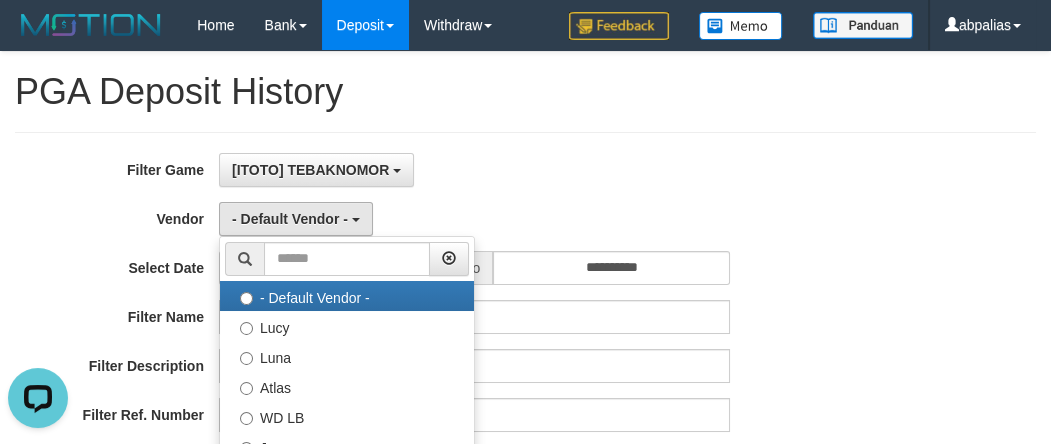 click on "[ITOTO] TEBAKNOMOR
SELECT GAME
[ITOTO] TEBAKNOMOR" at bounding box center (474, 170) 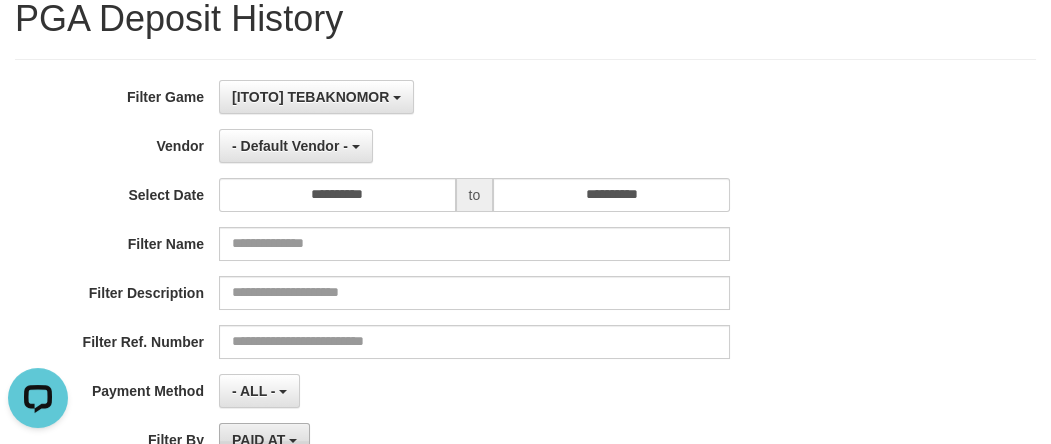 scroll, scrollTop: 272, scrollLeft: 0, axis: vertical 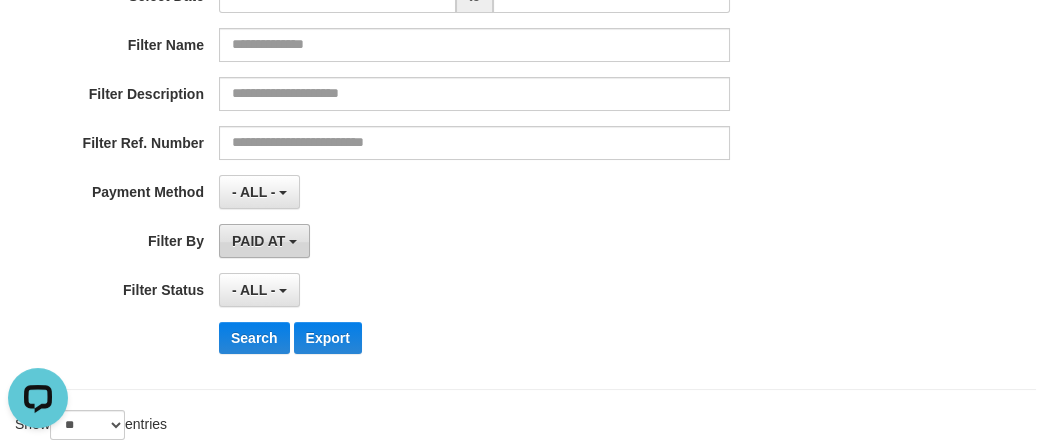 click on "PAID AT" at bounding box center [258, 241] 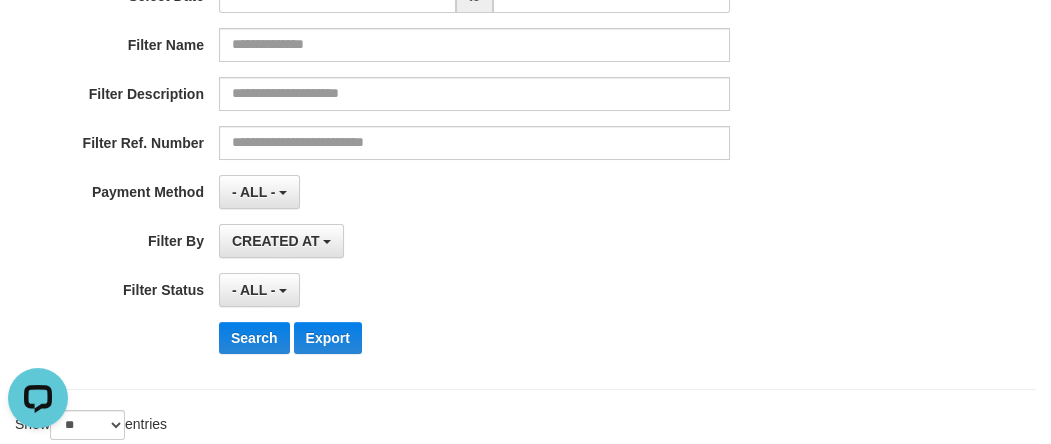 select on "*" 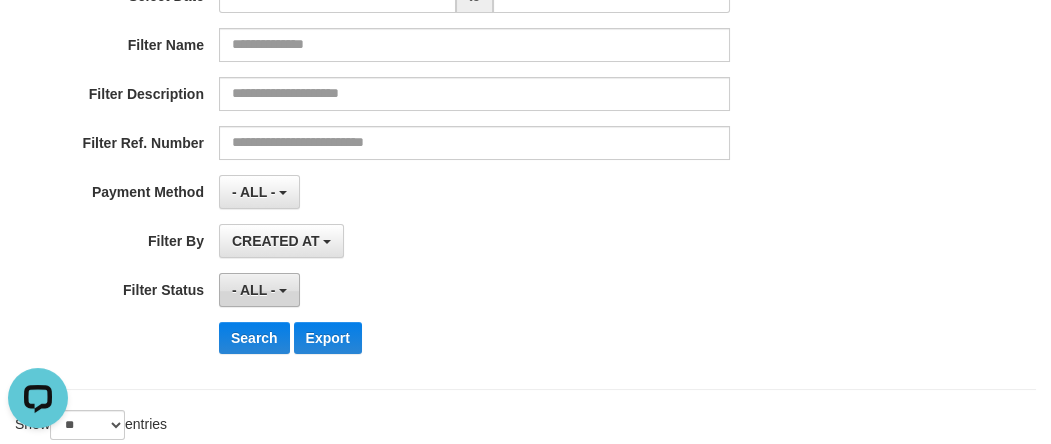 click on "- ALL -" at bounding box center (254, 290) 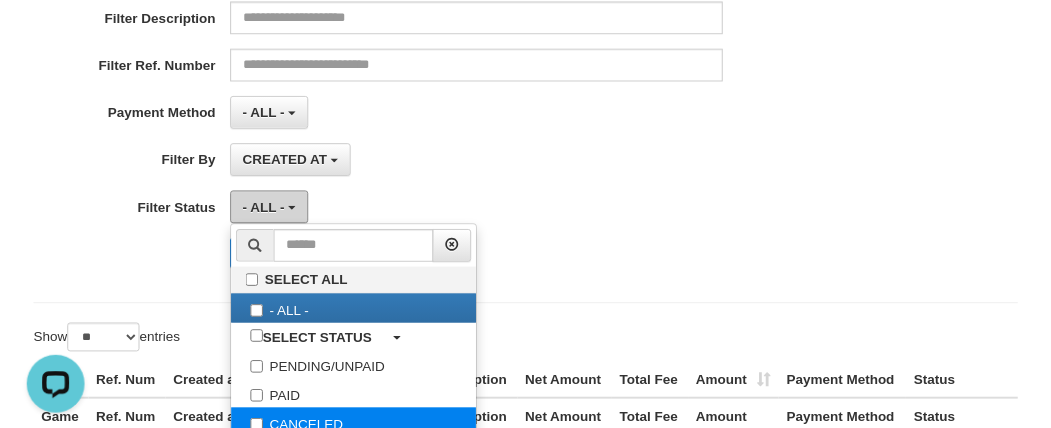 scroll, scrollTop: 454, scrollLeft: 0, axis: vertical 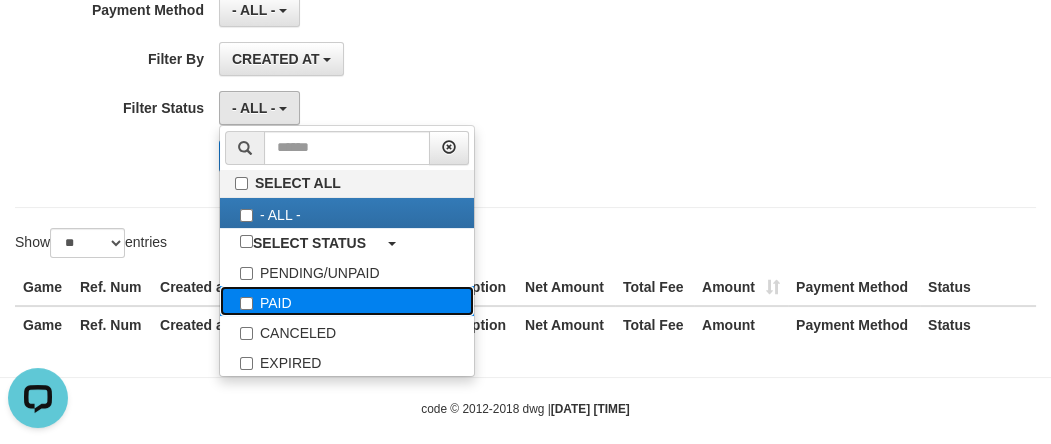 click on "PAID" at bounding box center (347, 301) 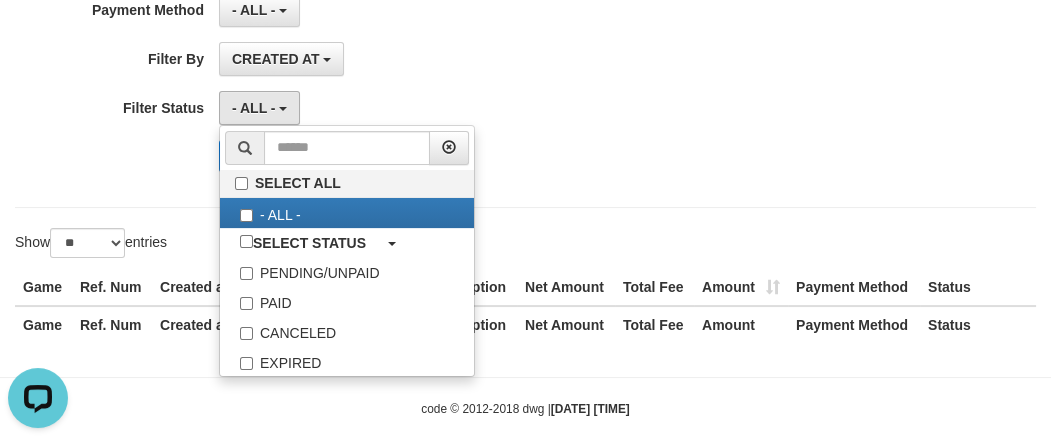select on "*" 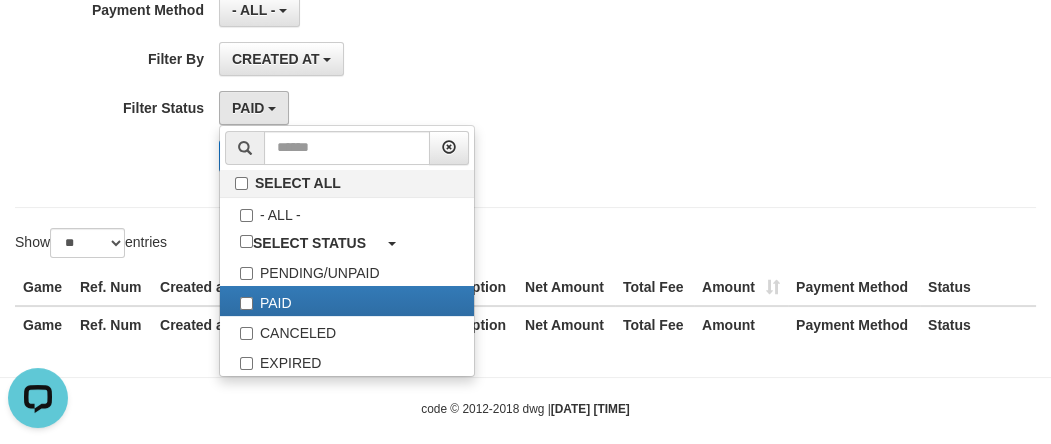 click on "**********" at bounding box center (438, -57) 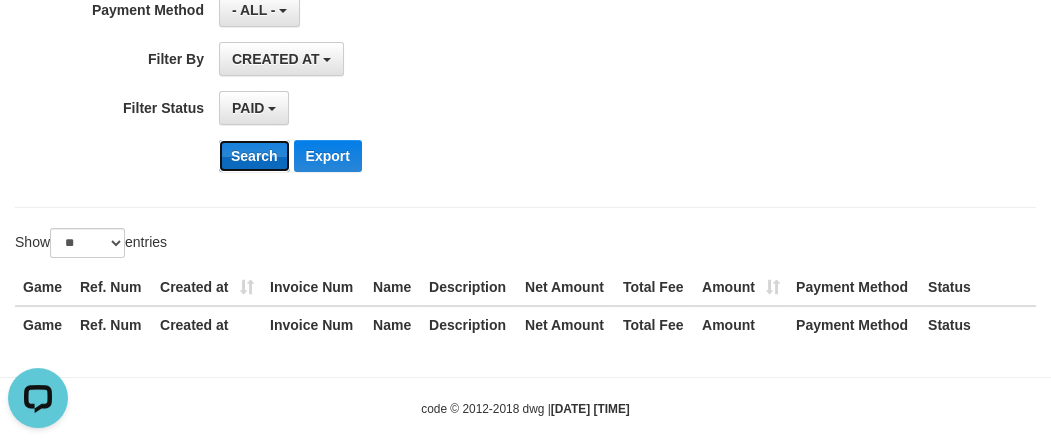 click on "Search" at bounding box center [254, 156] 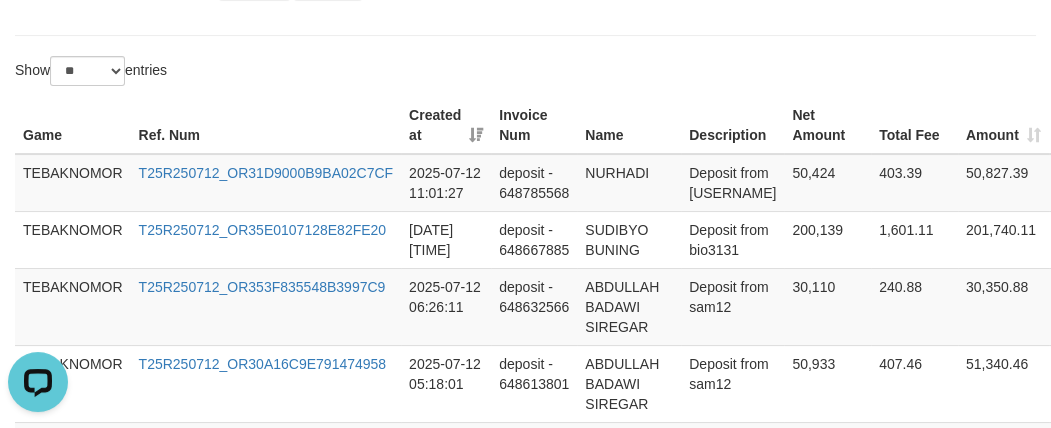 scroll, scrollTop: 1029, scrollLeft: 0, axis: vertical 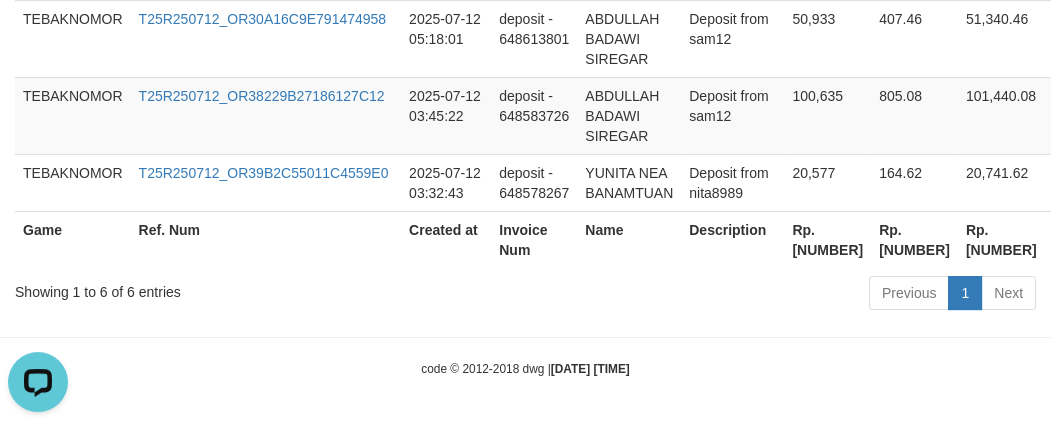 click on "Rp. [NUMBER]" at bounding box center (827, 239) 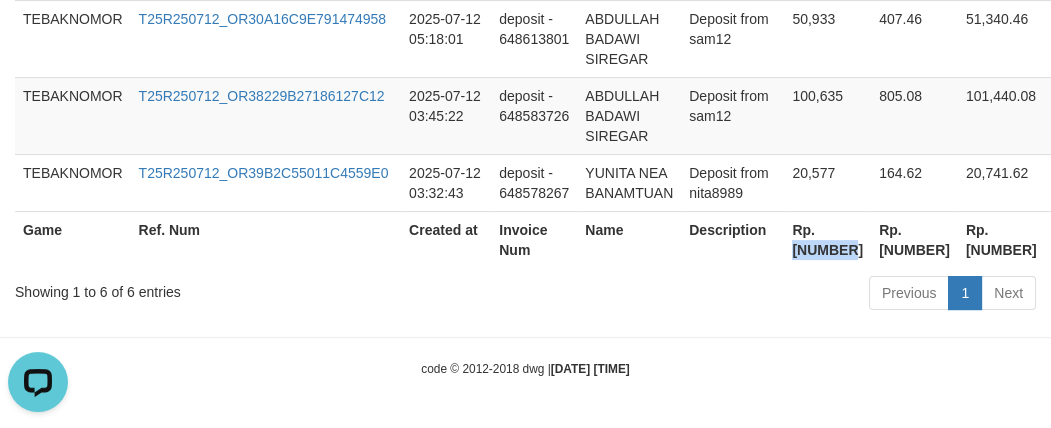 drag, startPoint x: 809, startPoint y: 242, endPoint x: 799, endPoint y: 234, distance: 12.806249 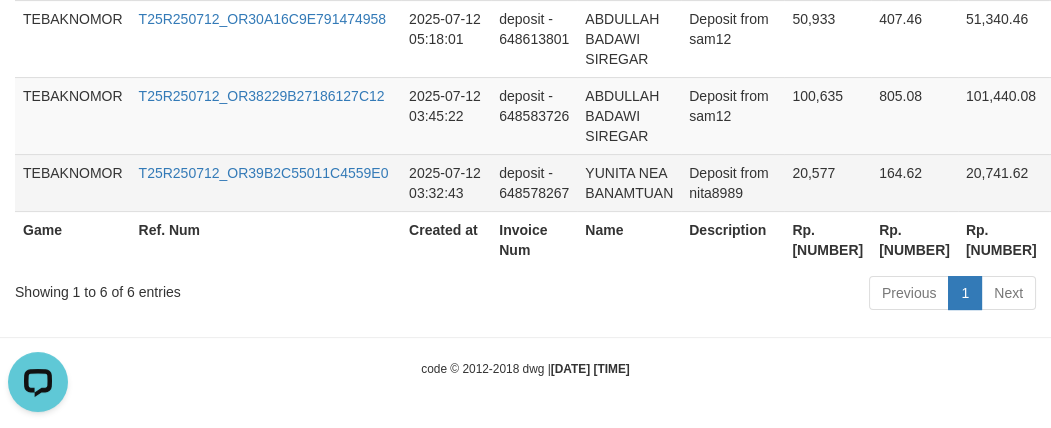 click on "deposit - 648578267" at bounding box center [534, 182] 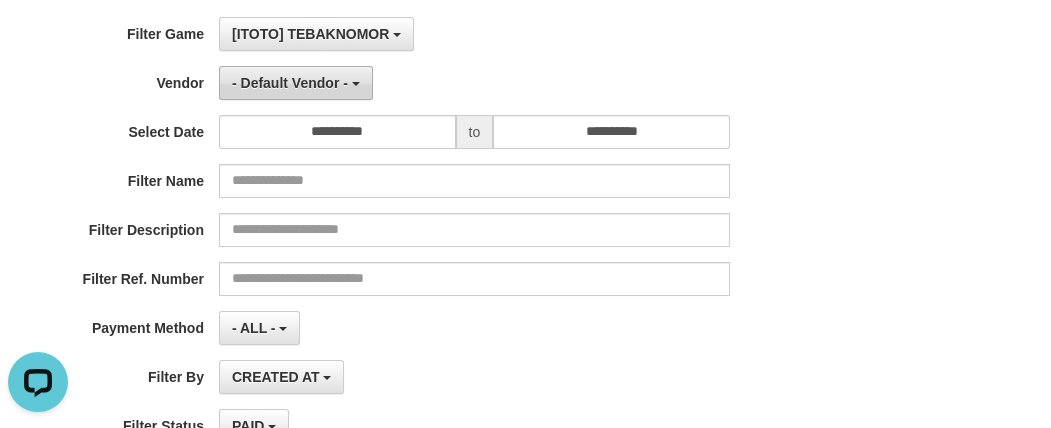 scroll, scrollTop: 0, scrollLeft: 0, axis: both 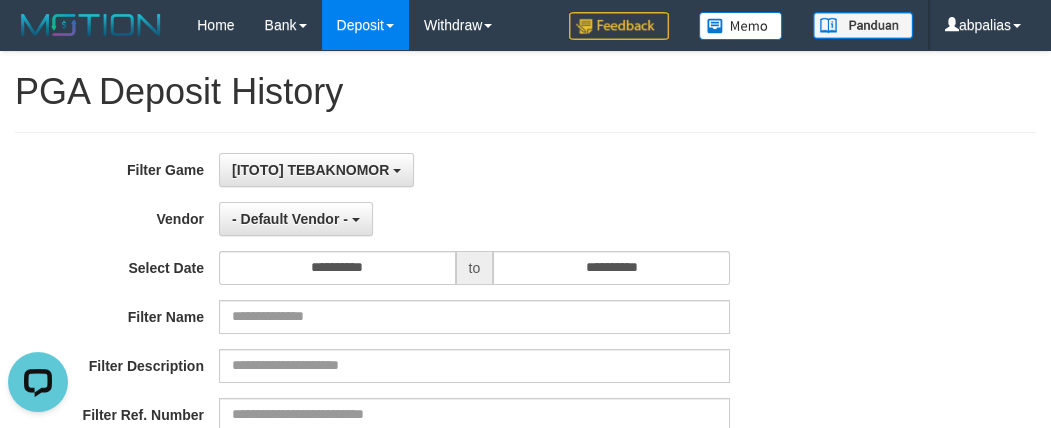 click on "**********" at bounding box center (438, 397) 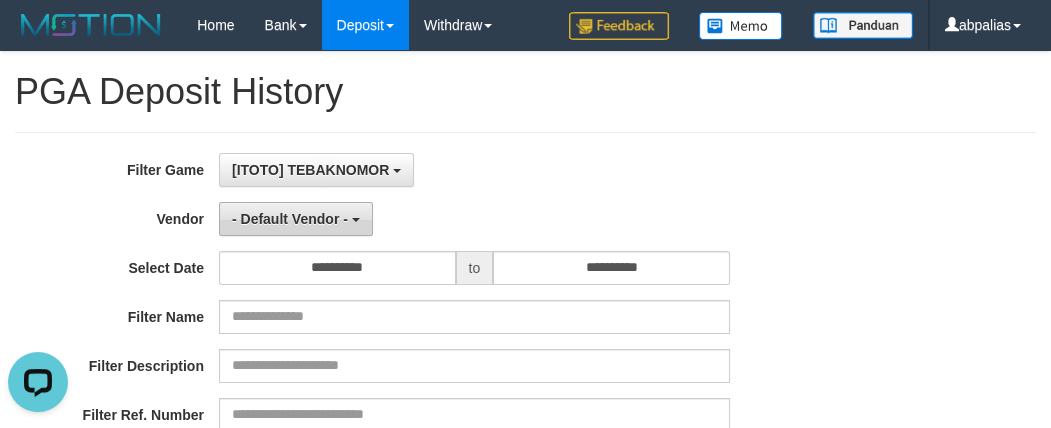click on "- Default Vendor -" at bounding box center [290, 219] 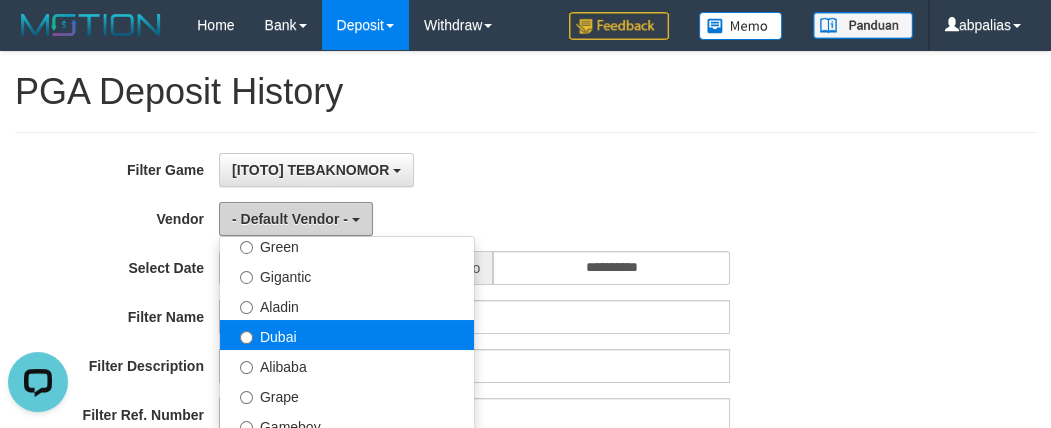scroll, scrollTop: 272, scrollLeft: 0, axis: vertical 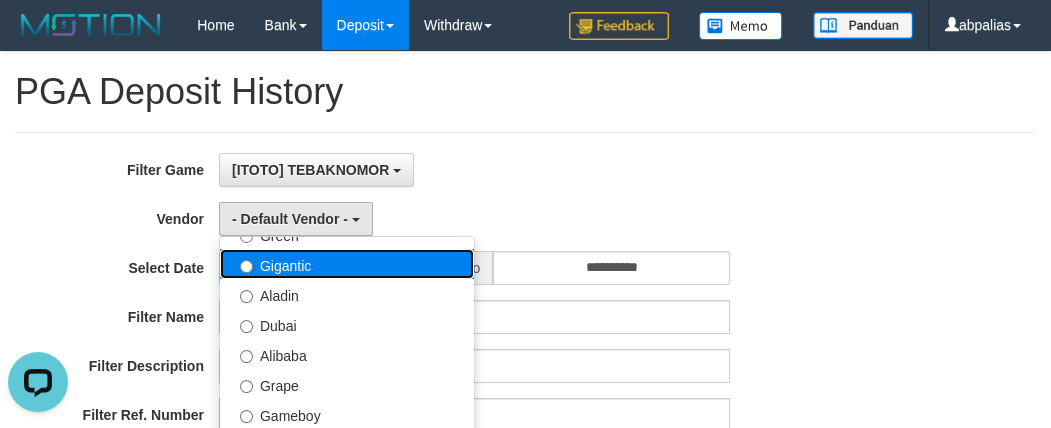 click on "Gigantic" at bounding box center [347, 264] 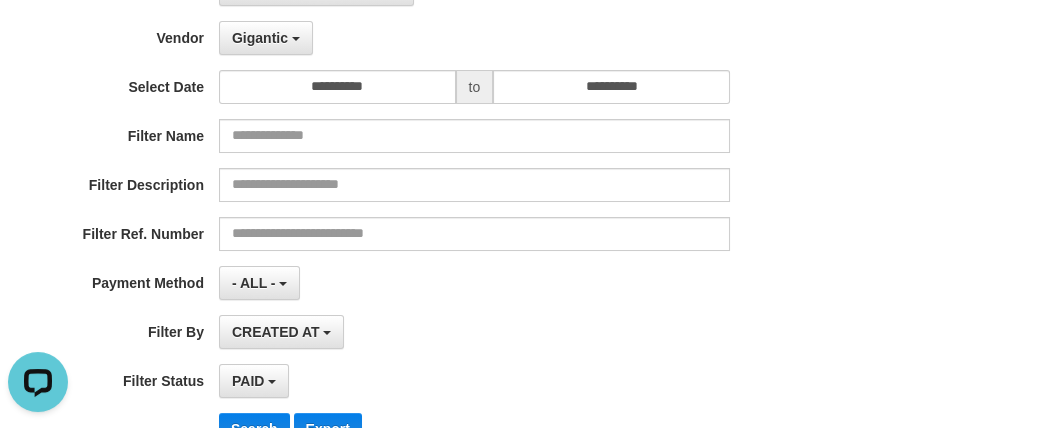 scroll, scrollTop: 363, scrollLeft: 0, axis: vertical 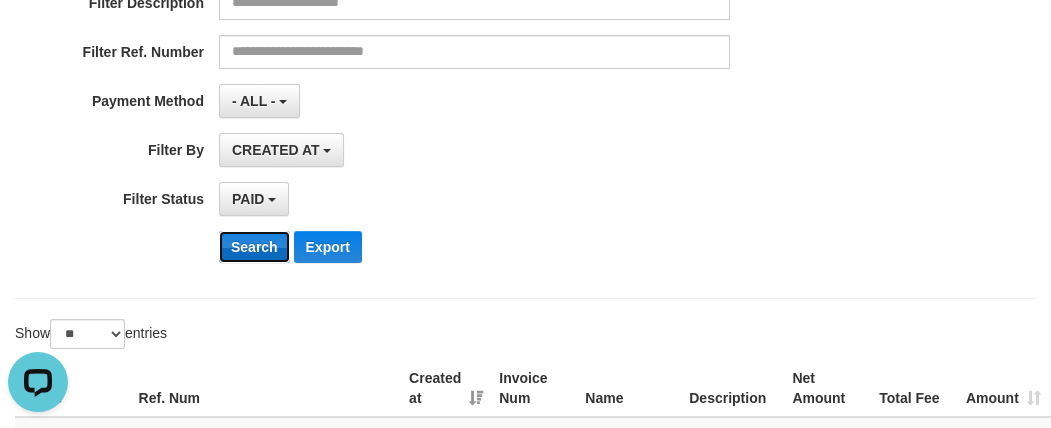 click on "Search" at bounding box center [254, 247] 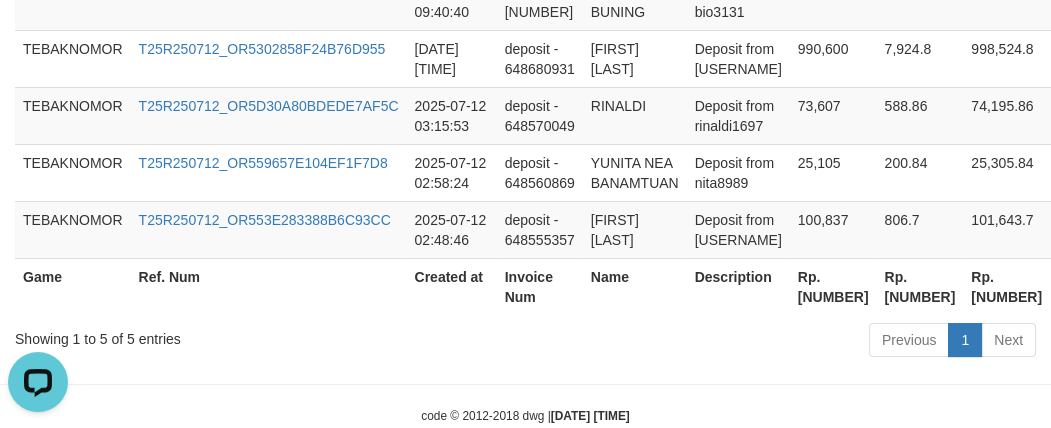 scroll, scrollTop: 951, scrollLeft: 0, axis: vertical 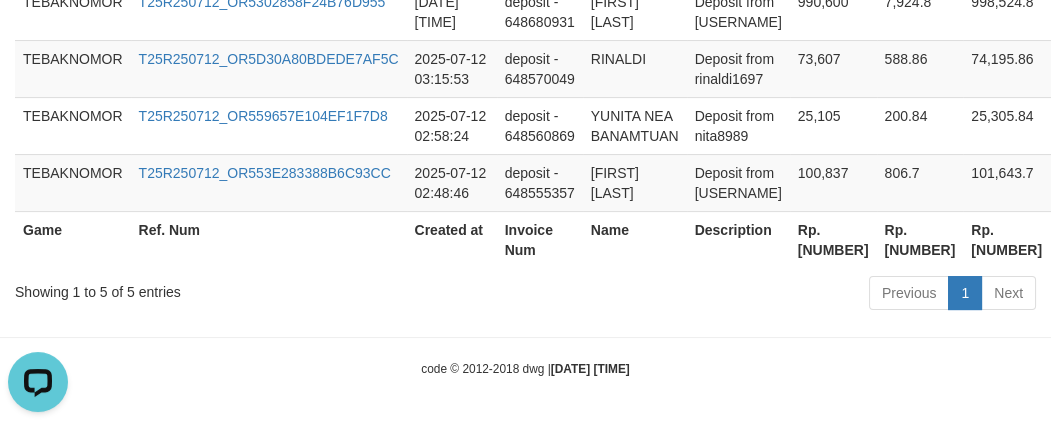 click on "Rp. [NUMBER]" at bounding box center (833, 239) 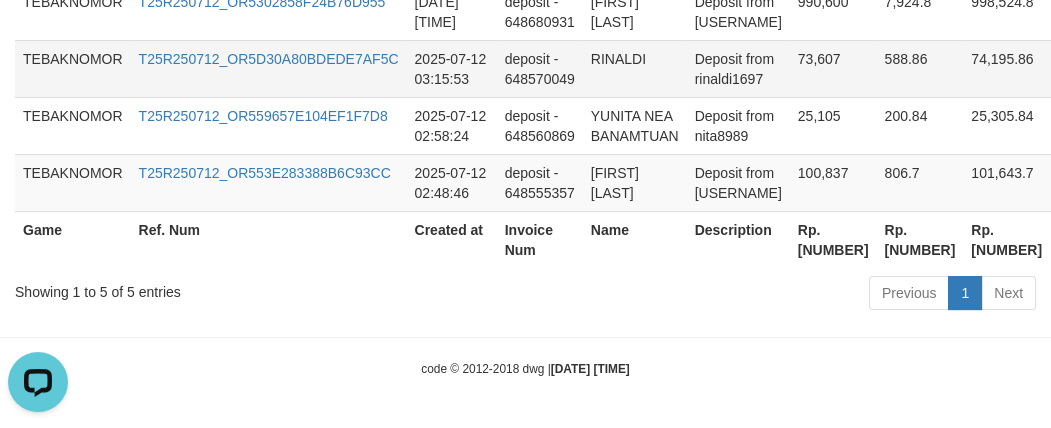 copy on "[NUMBER]" 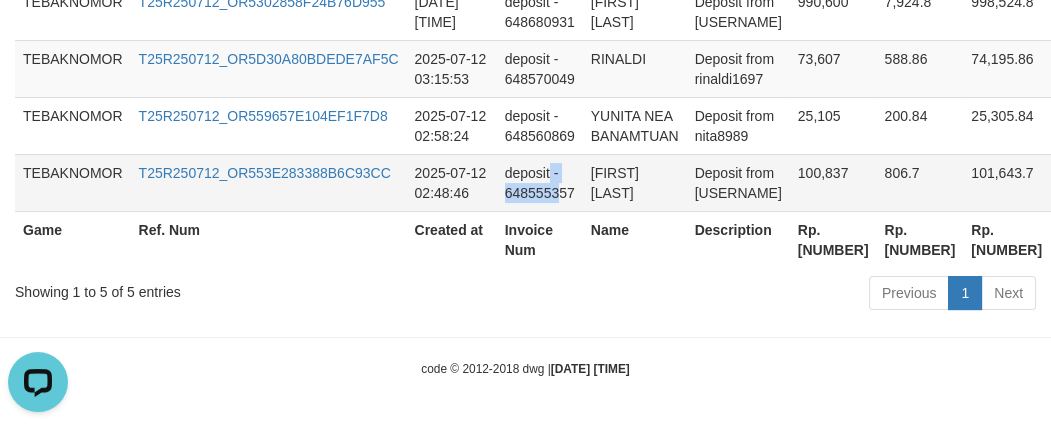 click on "deposit - 648555357" at bounding box center (540, 182) 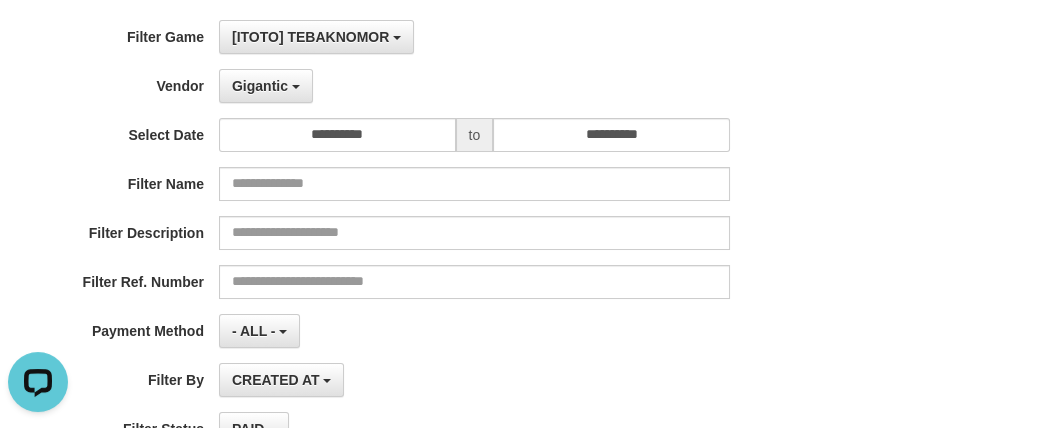scroll, scrollTop: 0, scrollLeft: 0, axis: both 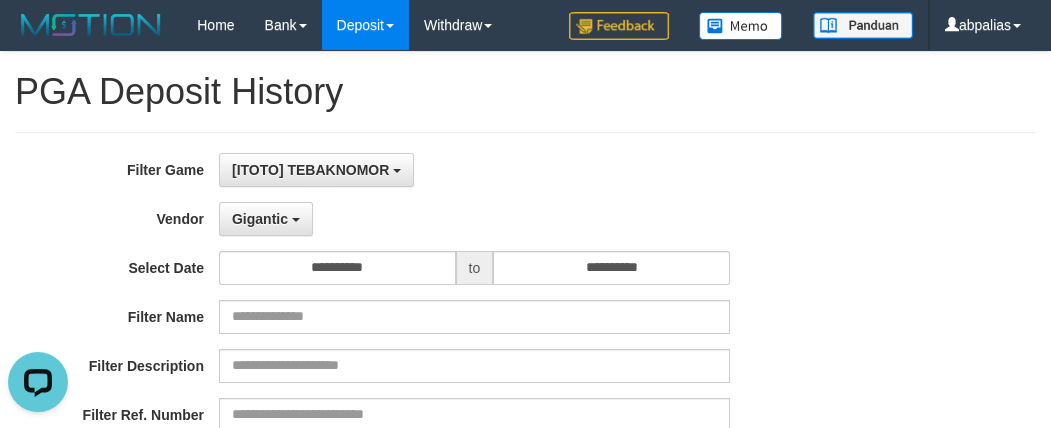 click on "**********" at bounding box center (438, 397) 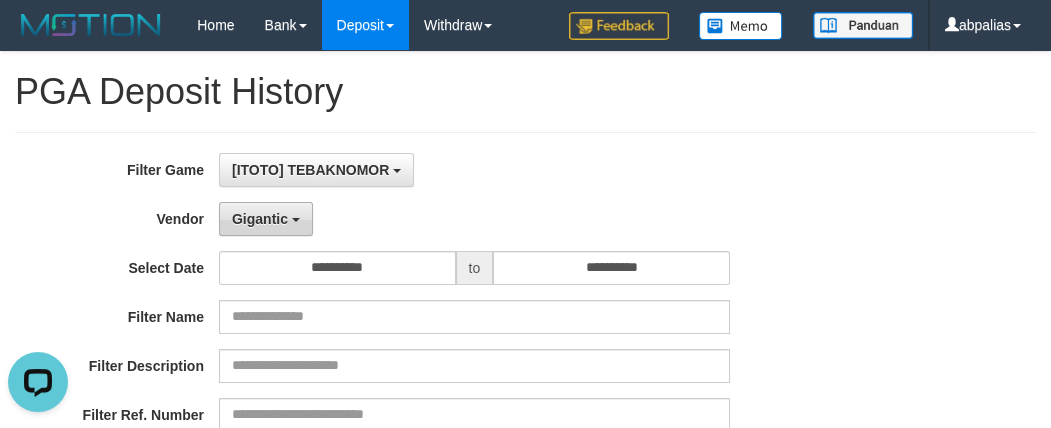 click on "**********" at bounding box center [438, 397] 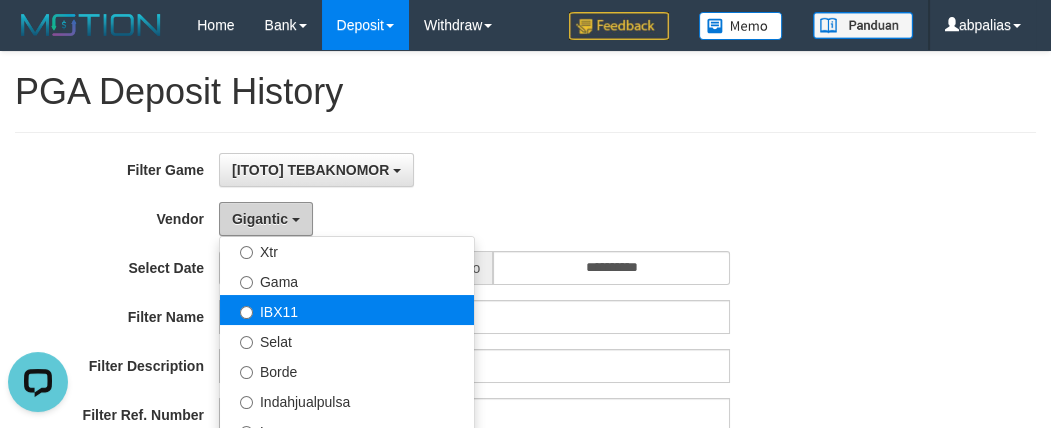 scroll, scrollTop: 545, scrollLeft: 0, axis: vertical 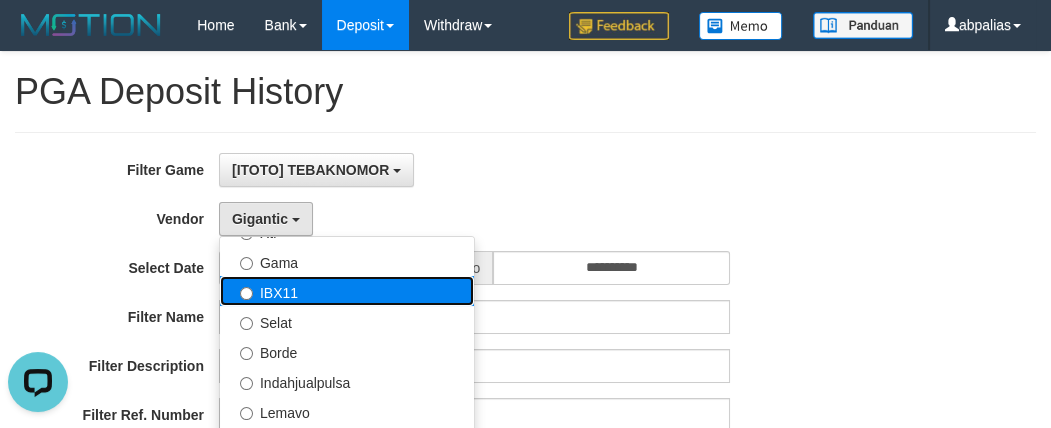 click on "IBX11" at bounding box center (347, 291) 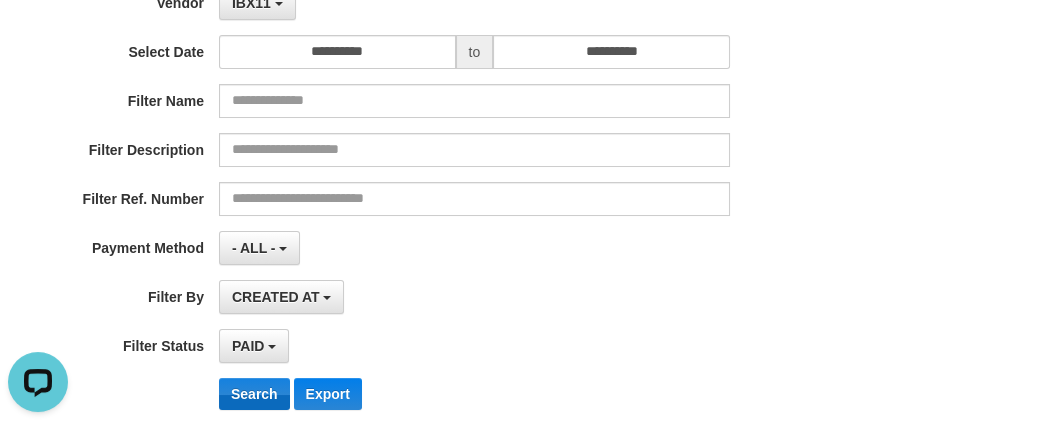 scroll, scrollTop: 363, scrollLeft: 0, axis: vertical 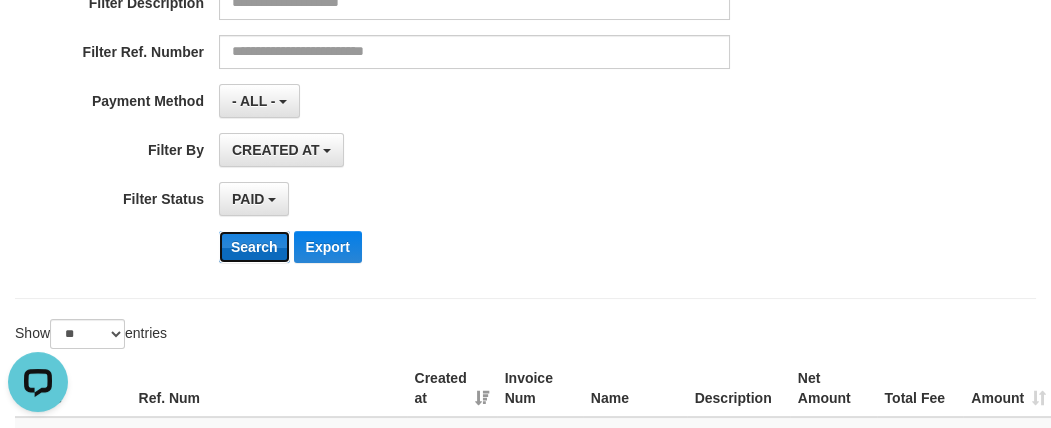 click on "Search" at bounding box center (254, 247) 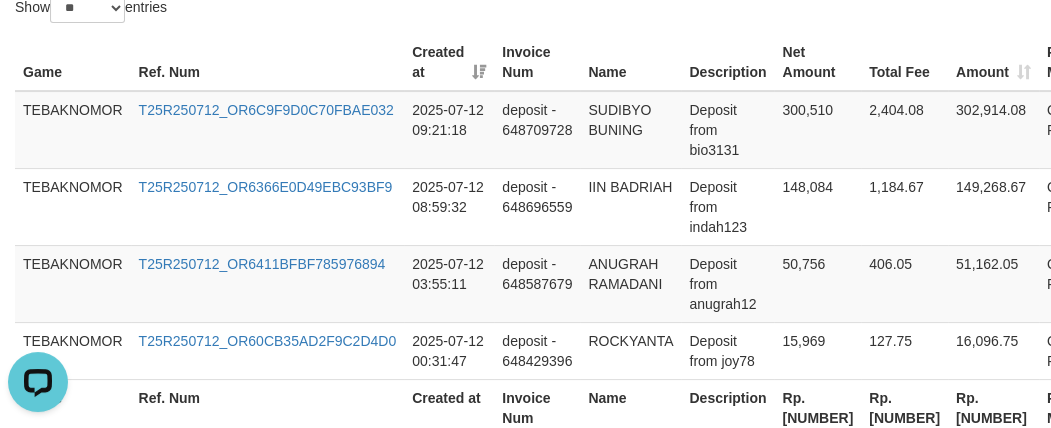 scroll, scrollTop: 855, scrollLeft: 0, axis: vertical 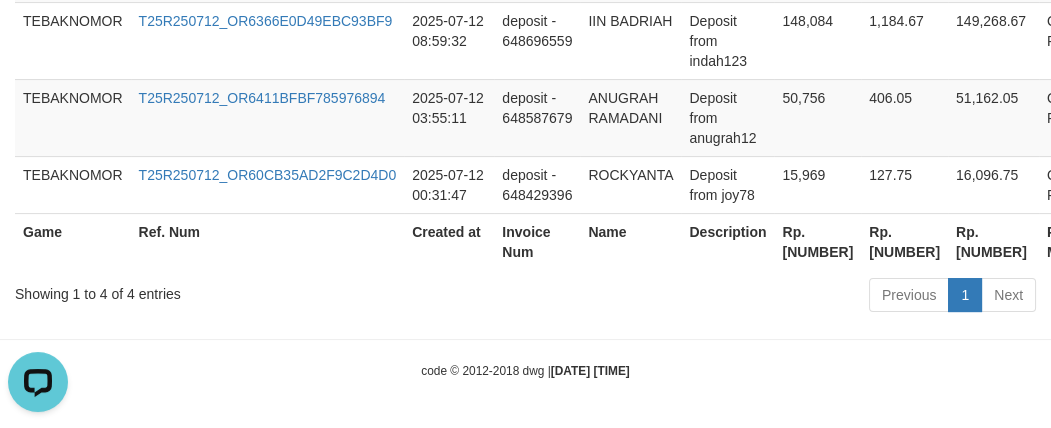 click on "Rp. [NUMBER]" at bounding box center (817, 241) 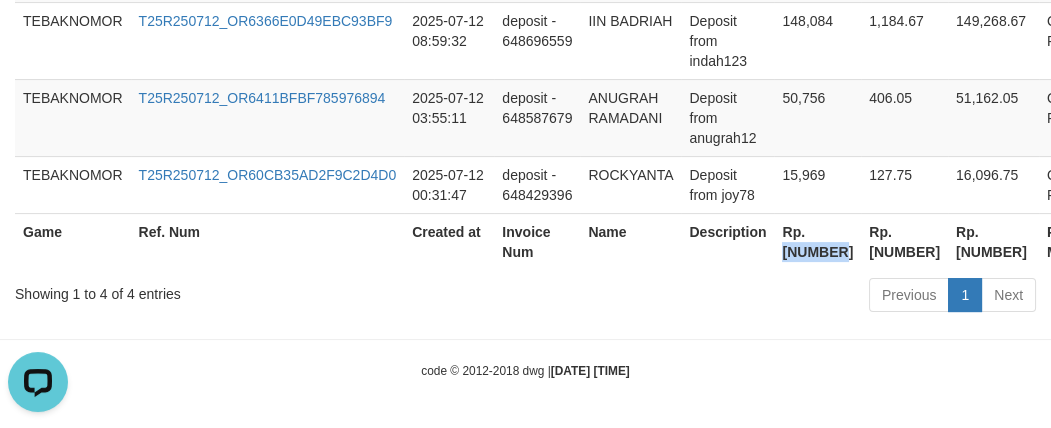 click on "Rp. [NUMBER]" at bounding box center [817, 241] 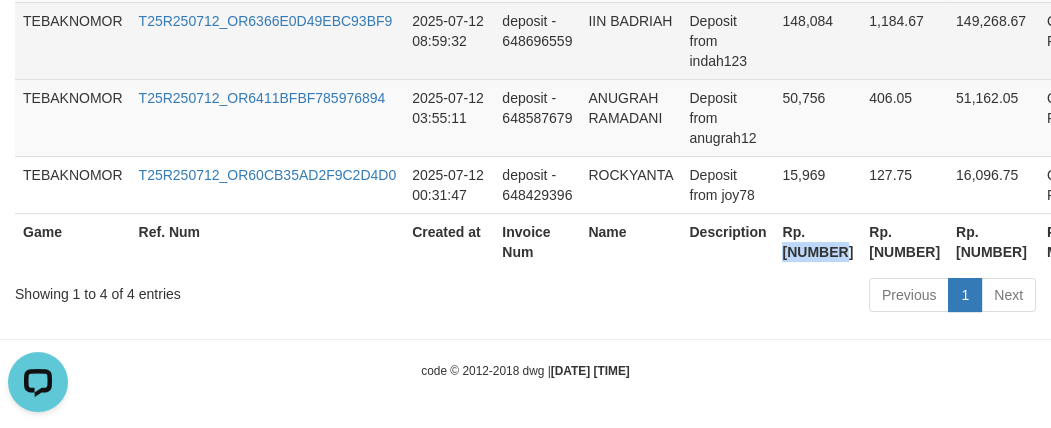 copy on "[NUMBER]" 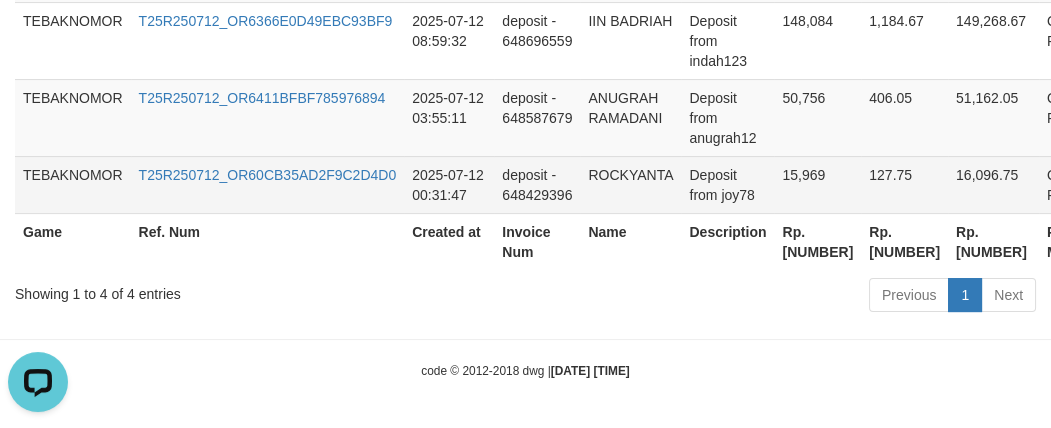 click on "ROCKYANTA" at bounding box center [630, 184] 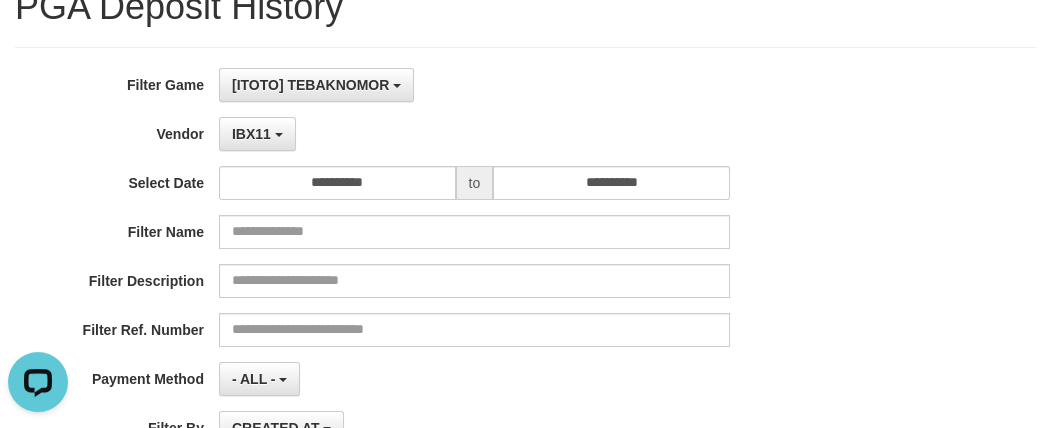 scroll, scrollTop: 0, scrollLeft: 0, axis: both 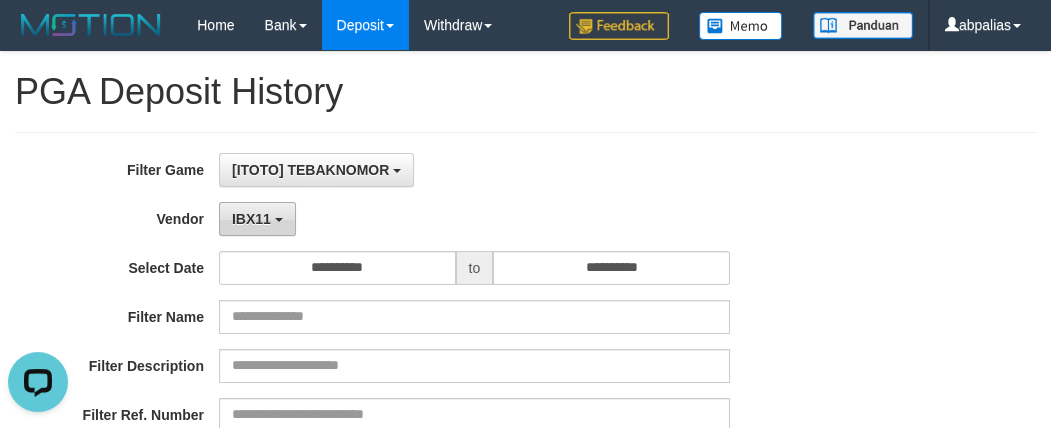click on "IBX11" at bounding box center [251, 219] 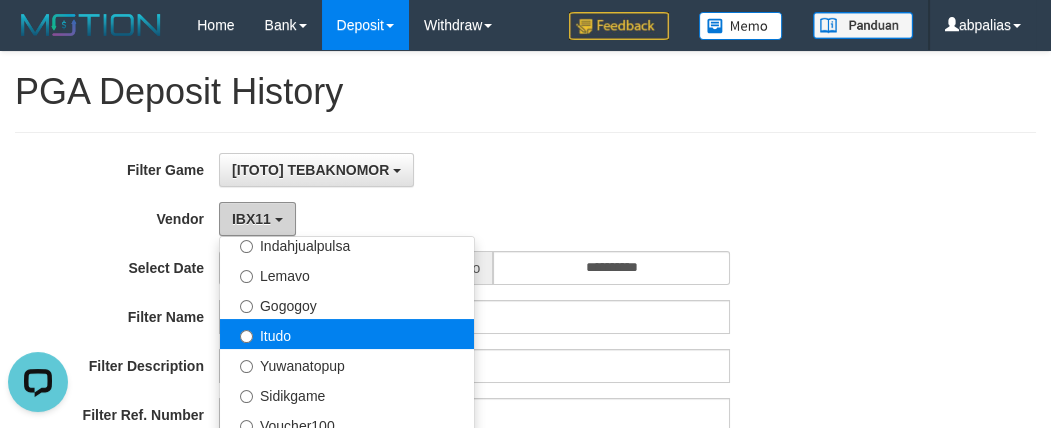 scroll, scrollTop: 685, scrollLeft: 0, axis: vertical 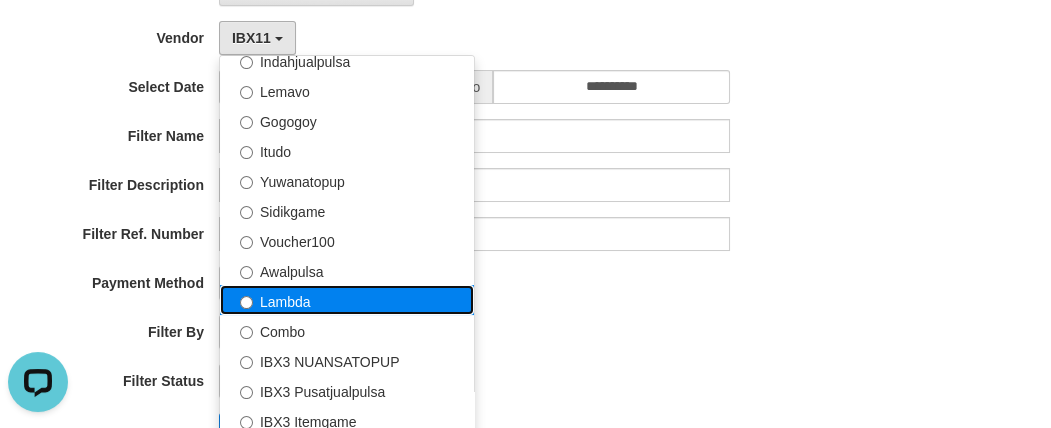 click on "Lambda" at bounding box center (347, 300) 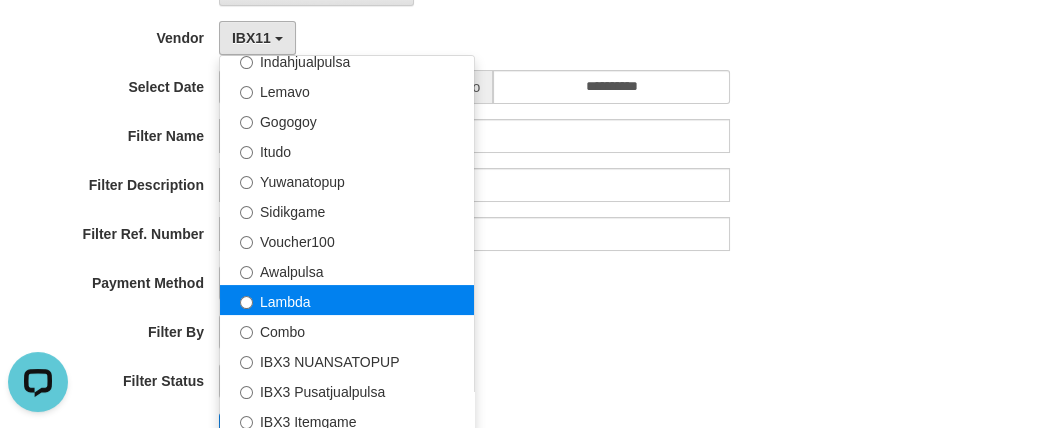 select on "**********" 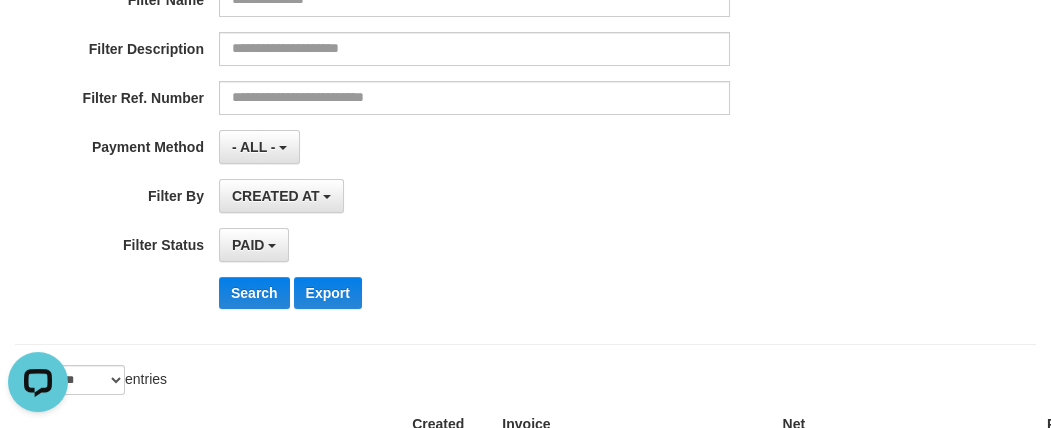scroll, scrollTop: 454, scrollLeft: 0, axis: vertical 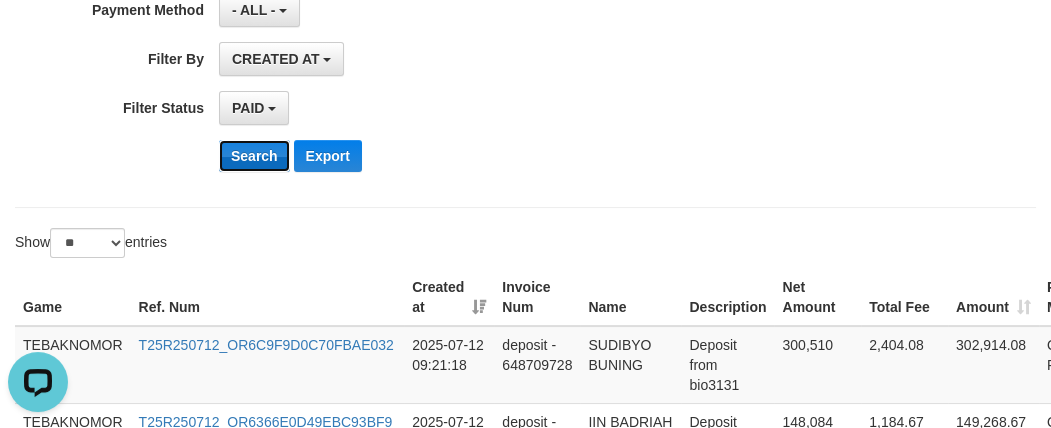 click on "Search" at bounding box center (254, 156) 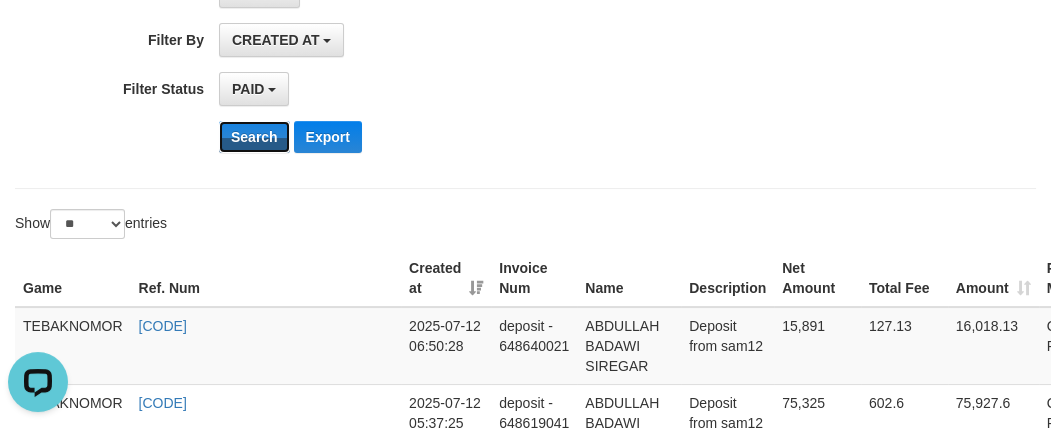 scroll, scrollTop: 875, scrollLeft: 0, axis: vertical 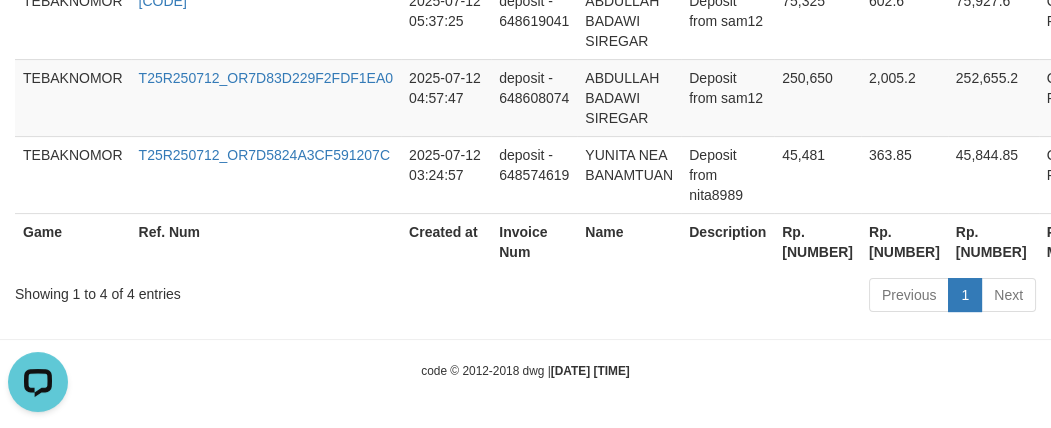 click on "Rp. [NUMBER]" at bounding box center (817, 241) 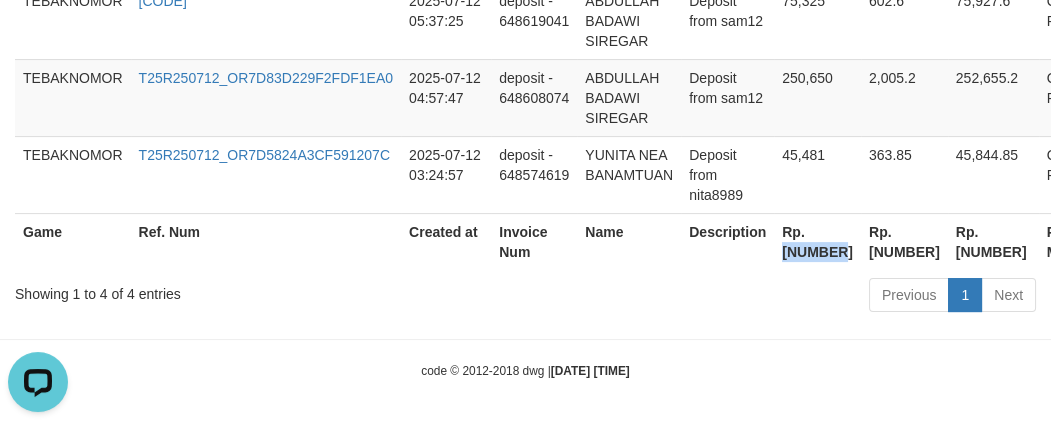 click on "Rp. [NUMBER]" at bounding box center (817, 241) 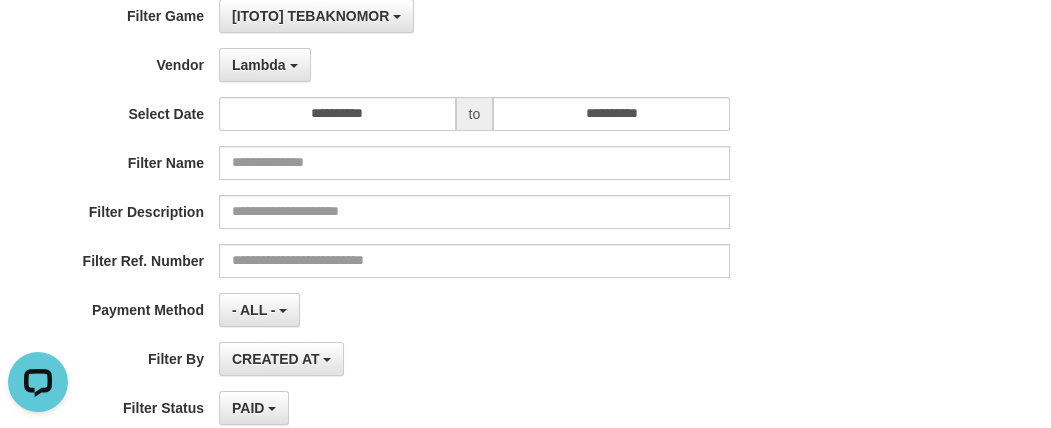 scroll, scrollTop: 0, scrollLeft: 0, axis: both 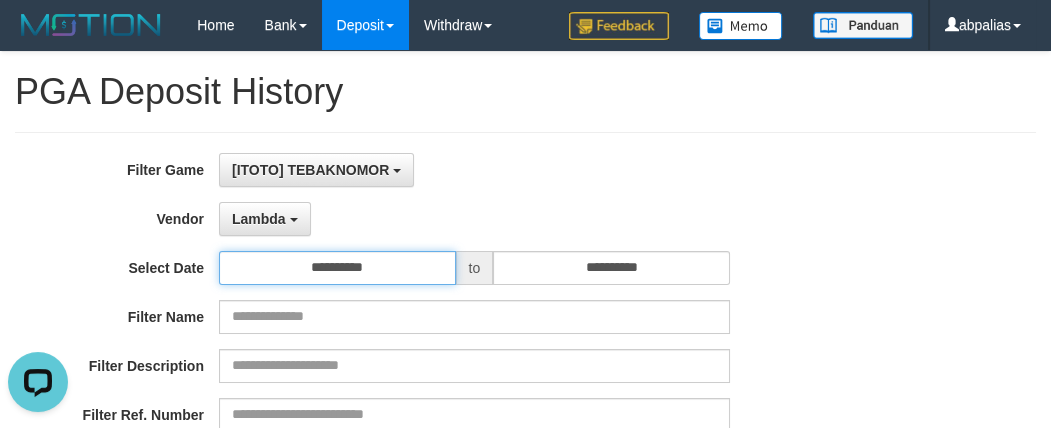 click on "**********" at bounding box center (337, 268) 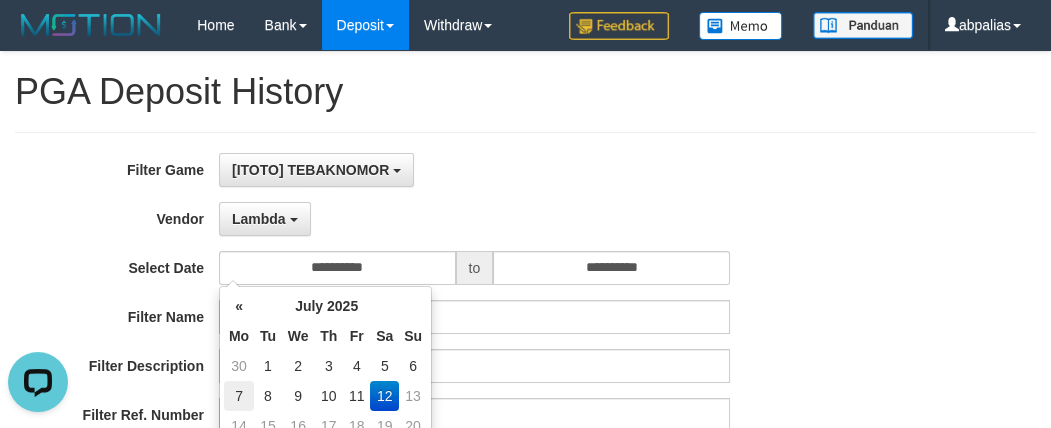 click on "7" at bounding box center (239, 396) 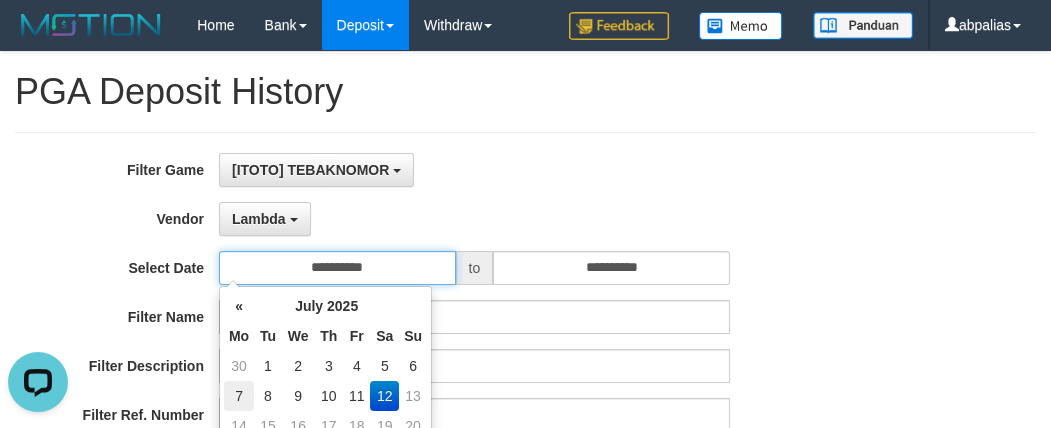 type on "**********" 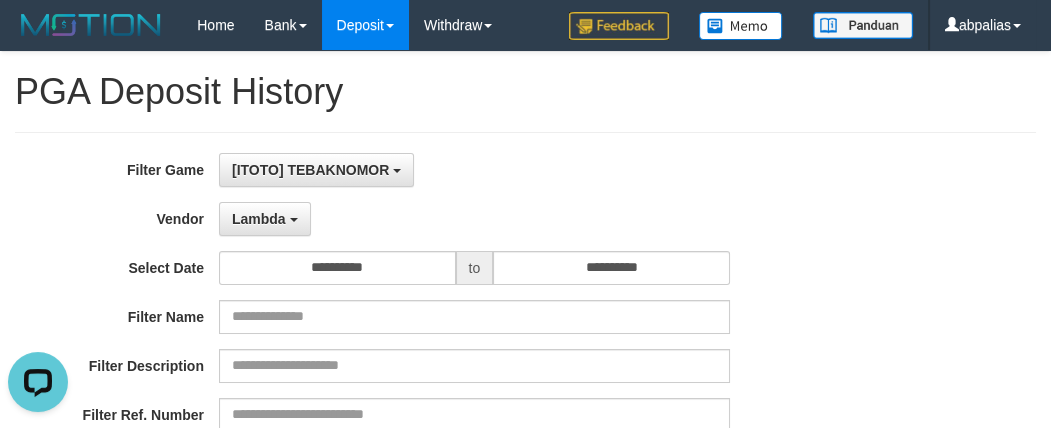 click on "[ITOTO] TEBAKNOMOR
SELECT GAME
[ITOTO] TEBAKNOMOR" at bounding box center [474, 170] 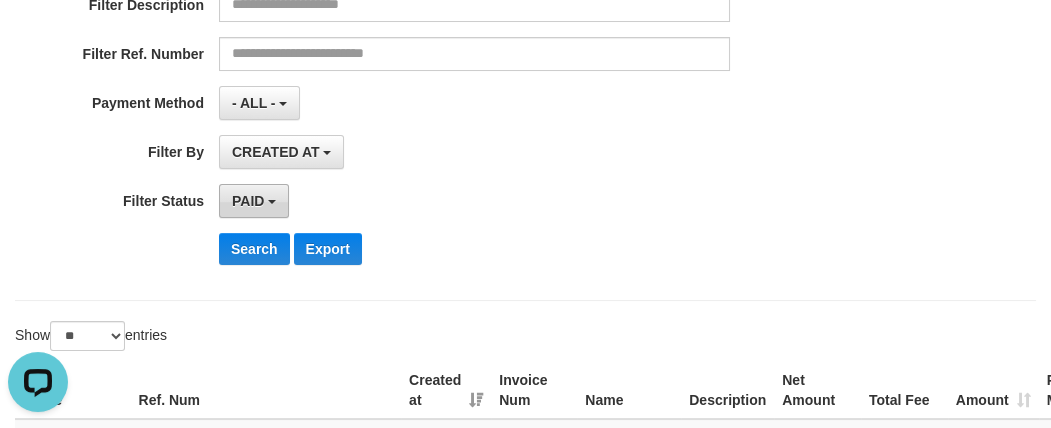 scroll, scrollTop: 363, scrollLeft: 0, axis: vertical 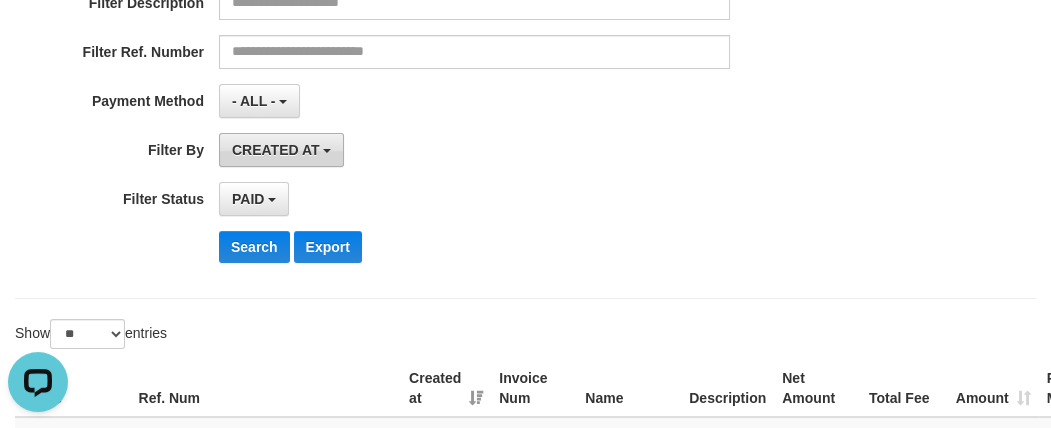 click on "CREATED AT" at bounding box center [276, 150] 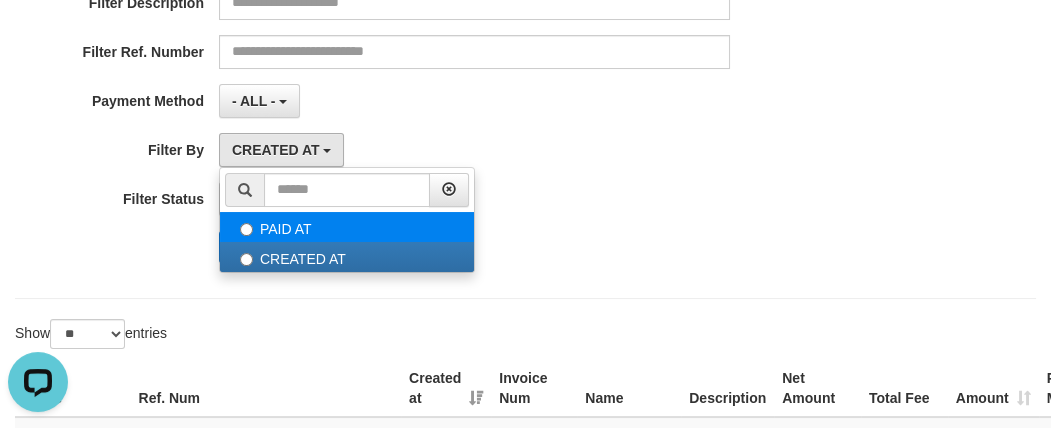 select on "*" 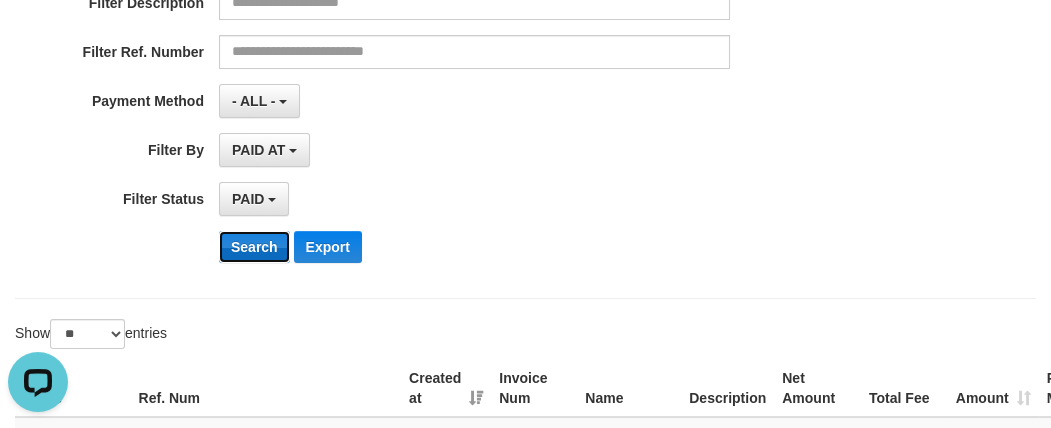 click on "Search" at bounding box center [254, 247] 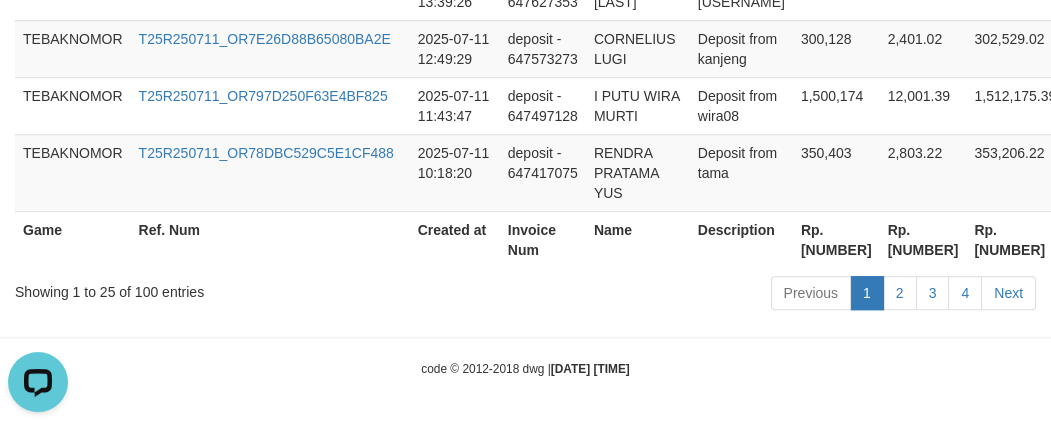 scroll 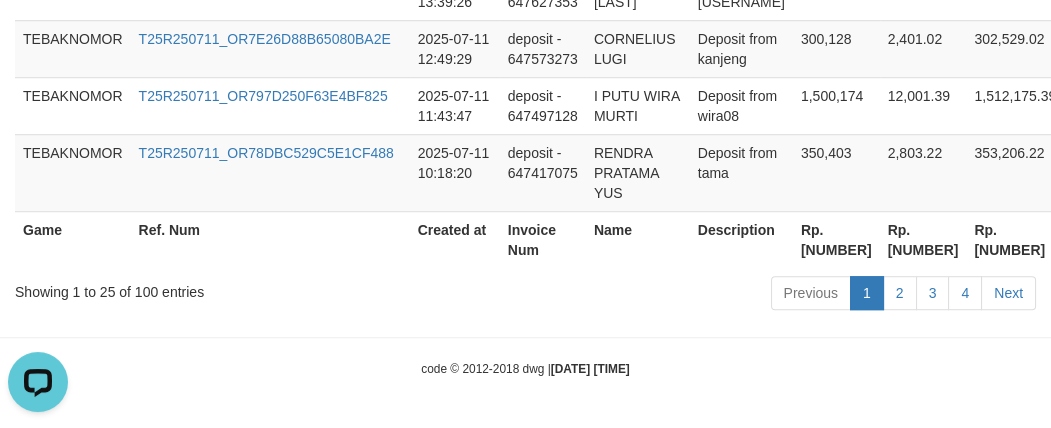 click on "Rp. [NUMBER]" at bounding box center (836, 239) 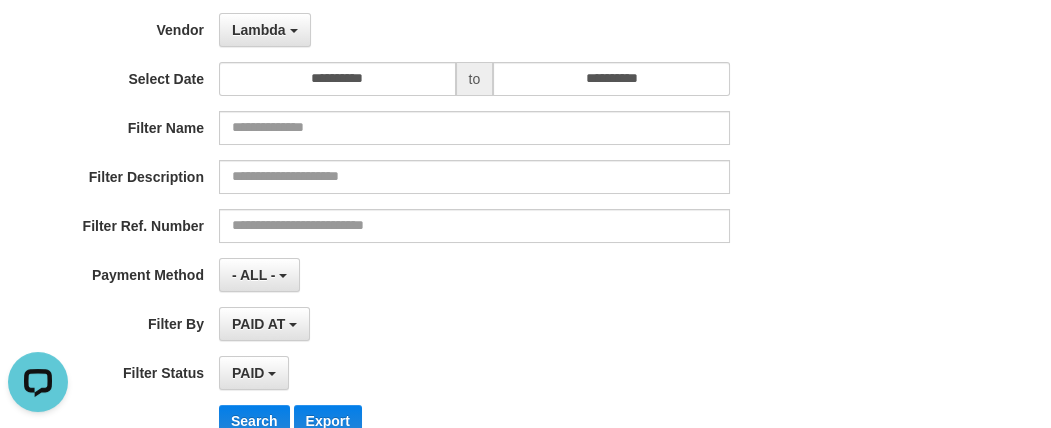 scroll, scrollTop: 0, scrollLeft: 0, axis: both 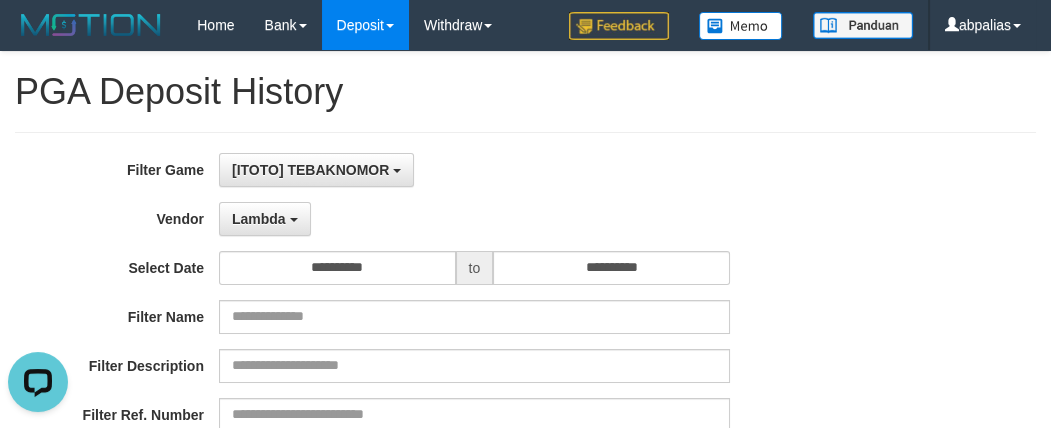 drag, startPoint x: 730, startPoint y: 223, endPoint x: 713, endPoint y: 222, distance: 17.029387 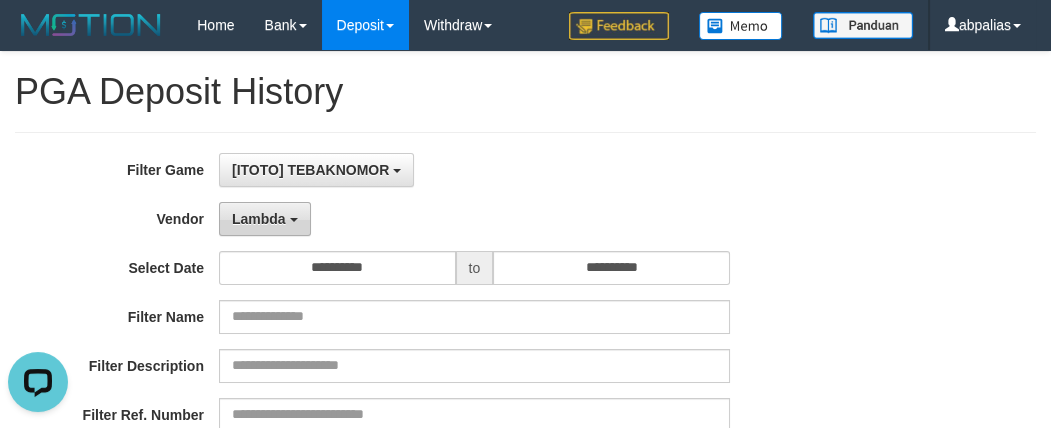 click on "Lambda" at bounding box center [259, 219] 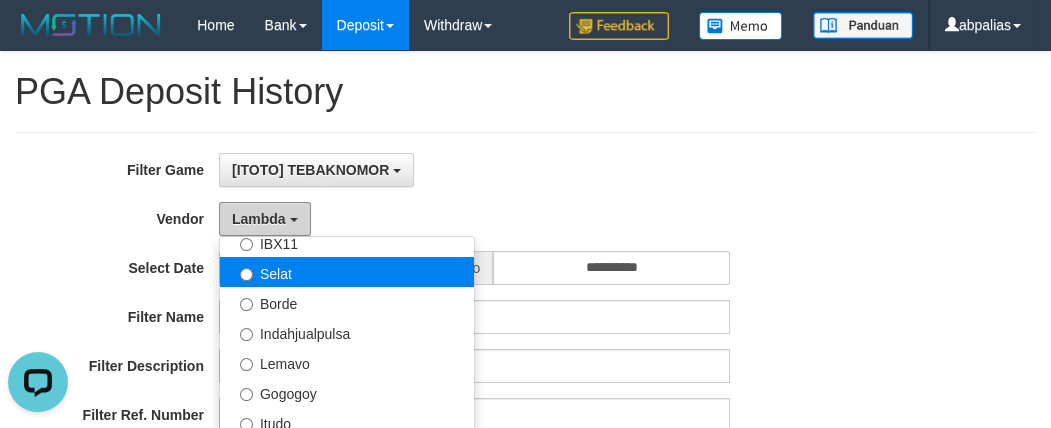 scroll, scrollTop: 503, scrollLeft: 0, axis: vertical 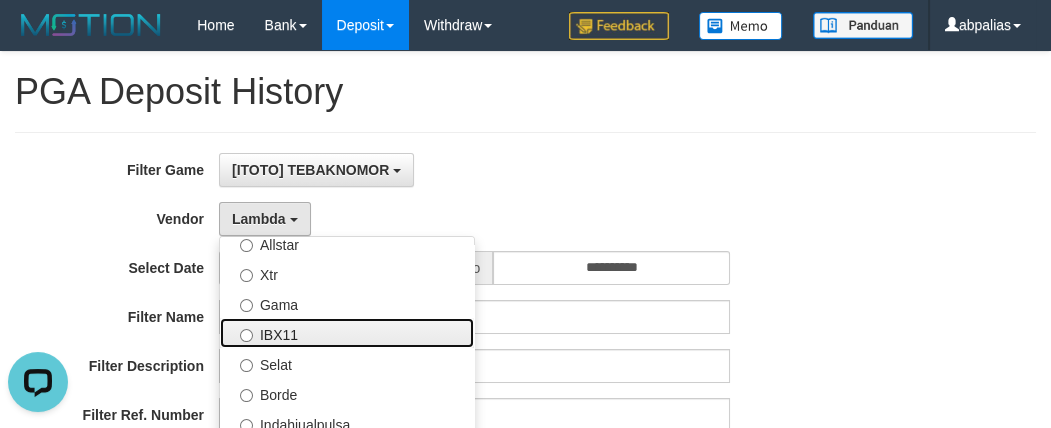 click on "IBX11" at bounding box center (347, 333) 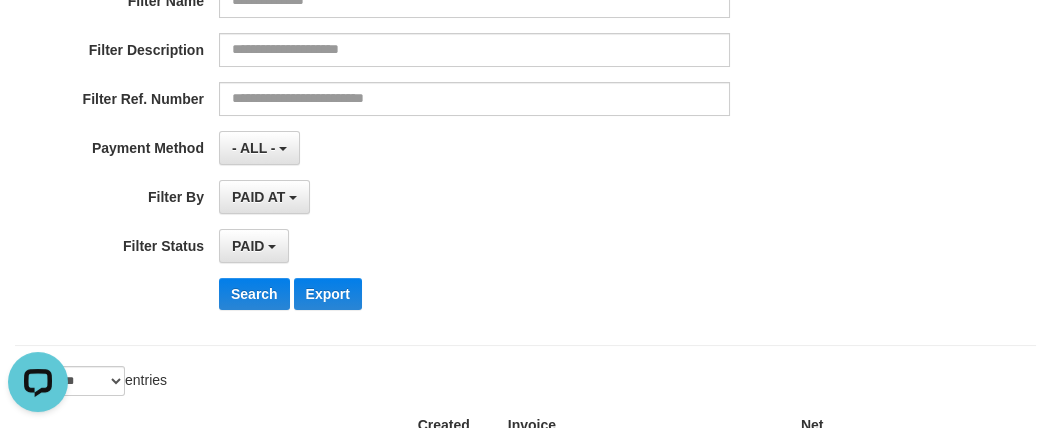 scroll, scrollTop: 454, scrollLeft: 0, axis: vertical 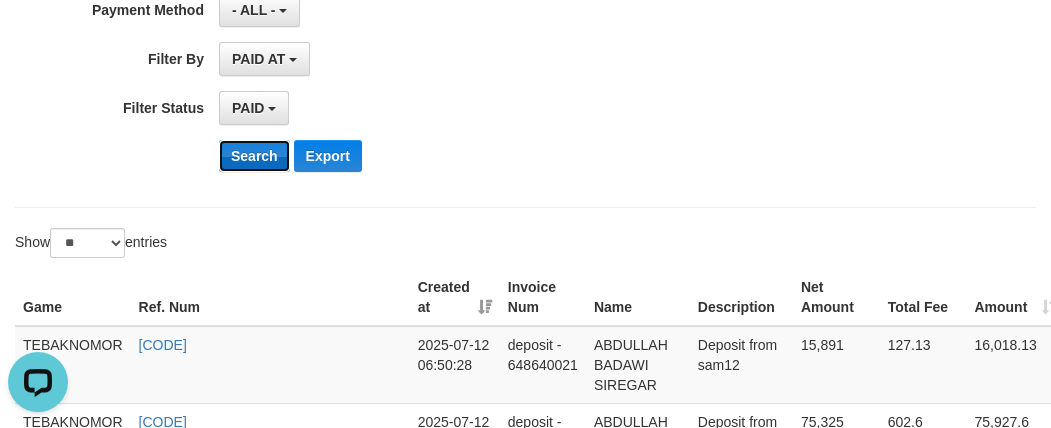 click on "Search" at bounding box center (254, 156) 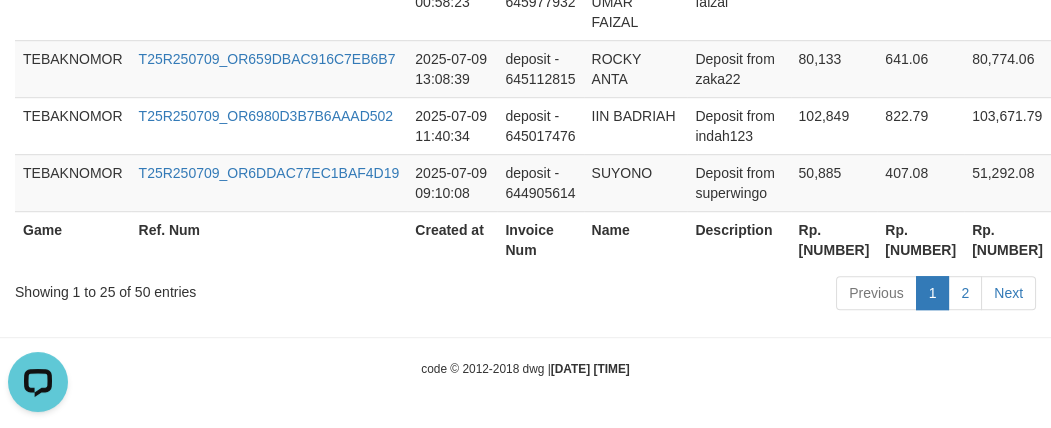 scroll, scrollTop: 2450, scrollLeft: 0, axis: vertical 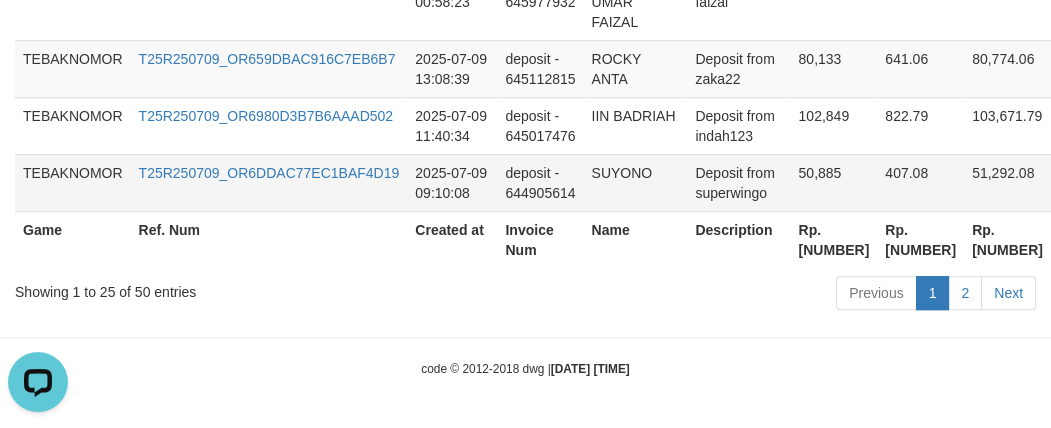 drag, startPoint x: 830, startPoint y: 242, endPoint x: 306, endPoint y: 175, distance: 528.26605 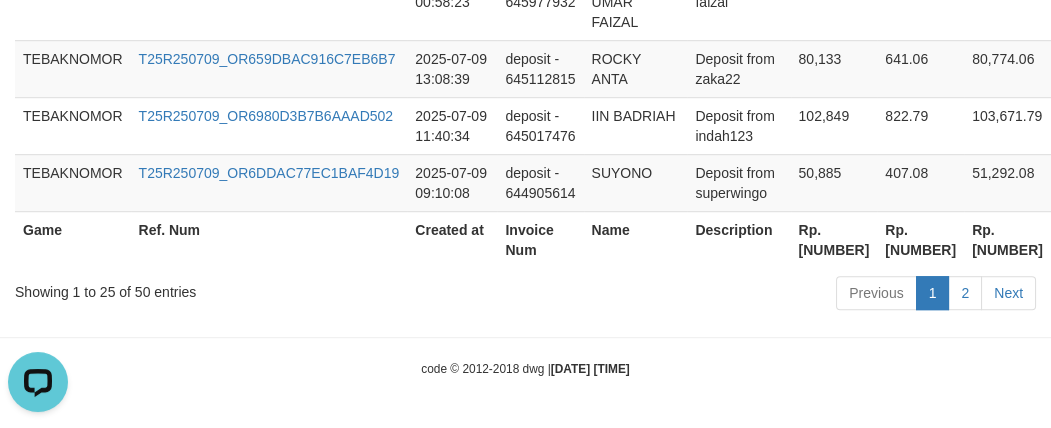 copy on "[NUMBER]" 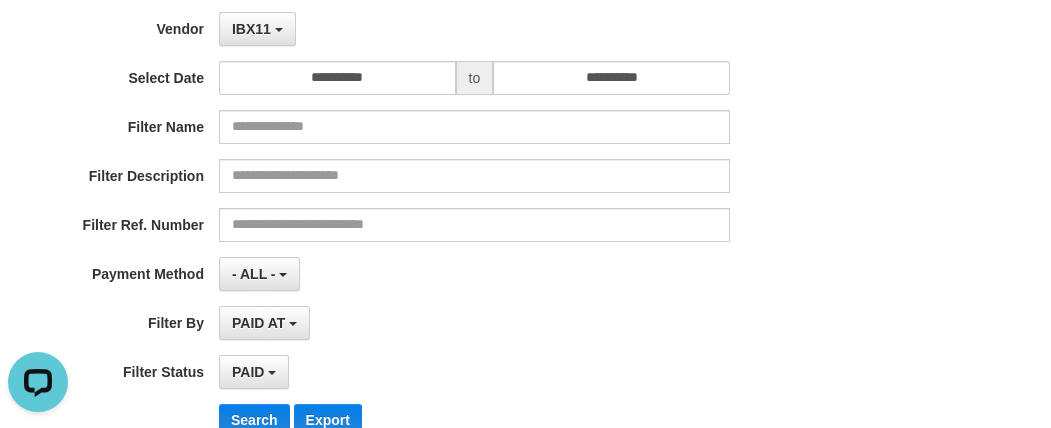 scroll, scrollTop: 86, scrollLeft: 0, axis: vertical 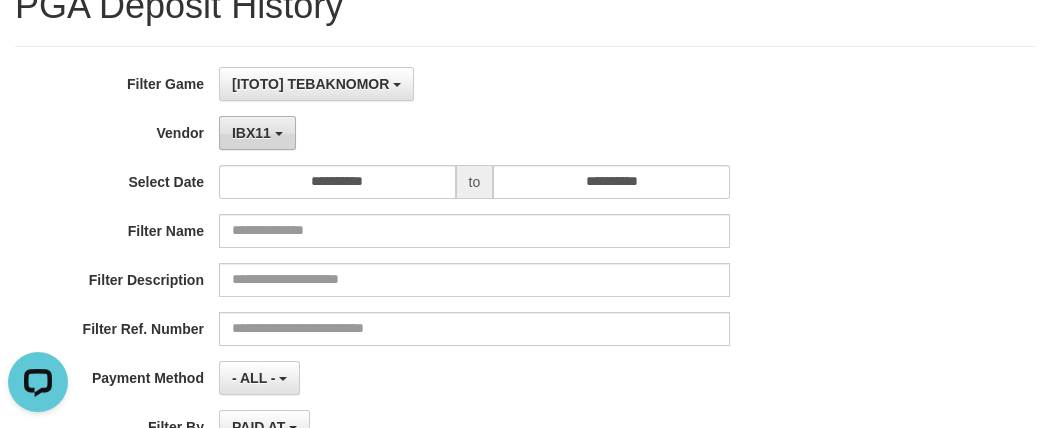 click on "IBX11" at bounding box center [257, 133] 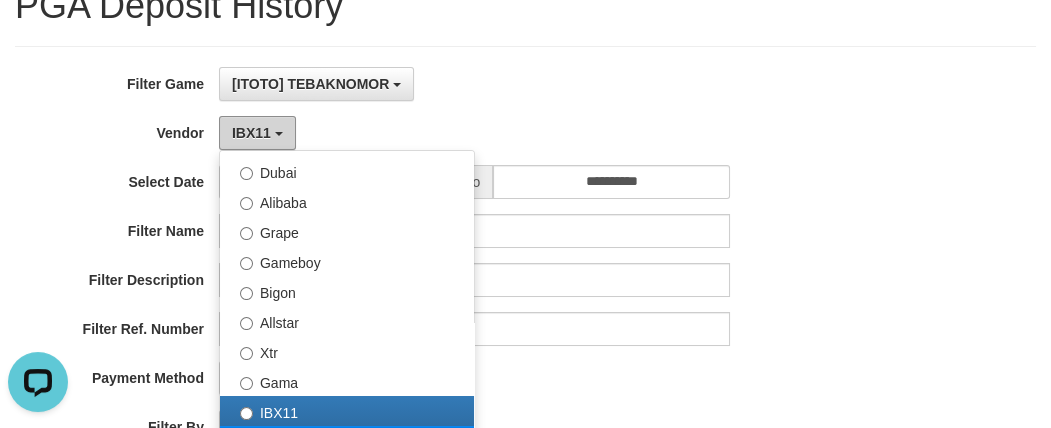 scroll, scrollTop: 230, scrollLeft: 0, axis: vertical 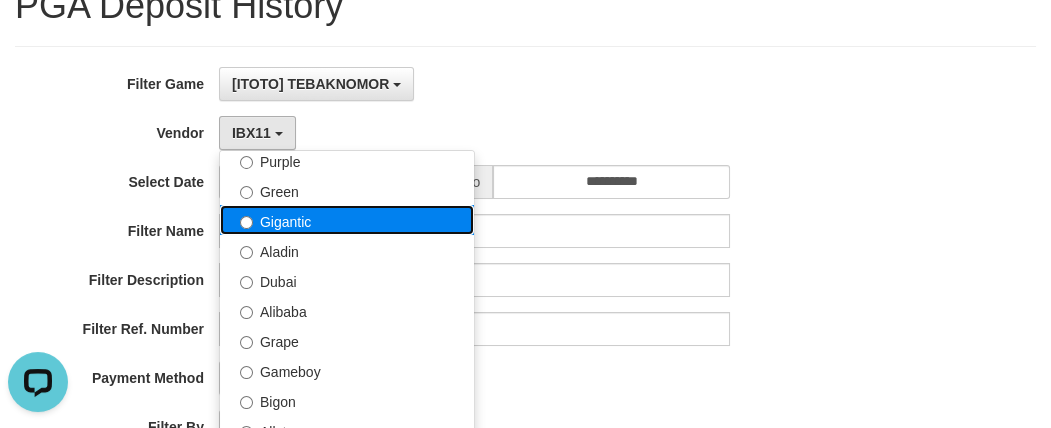 click on "Gigantic" at bounding box center (347, 220) 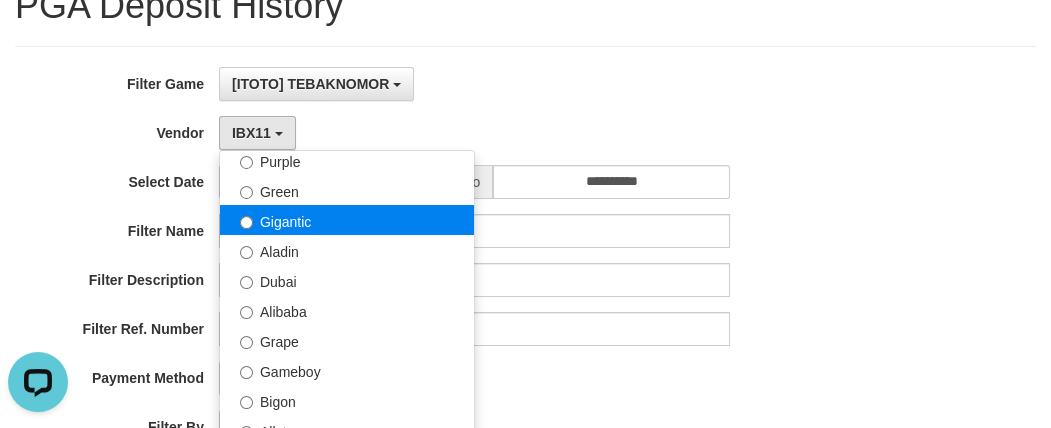 select on "**********" 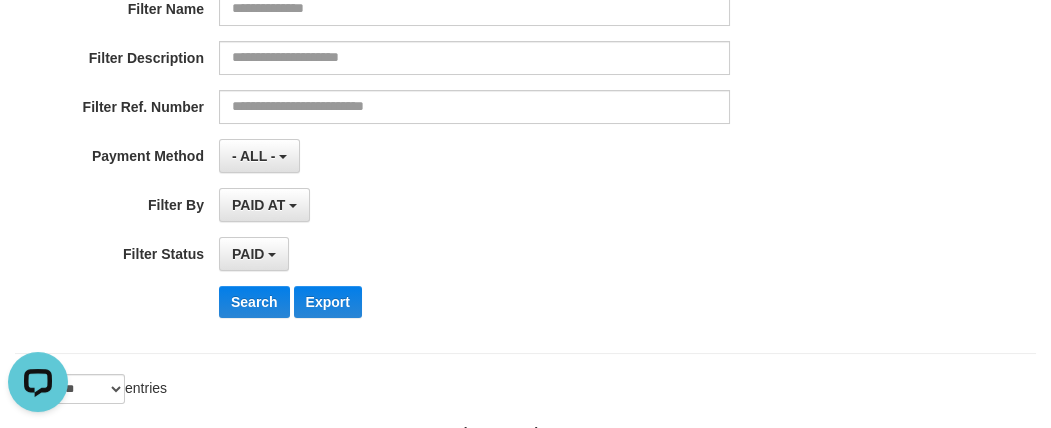 scroll, scrollTop: 540, scrollLeft: 0, axis: vertical 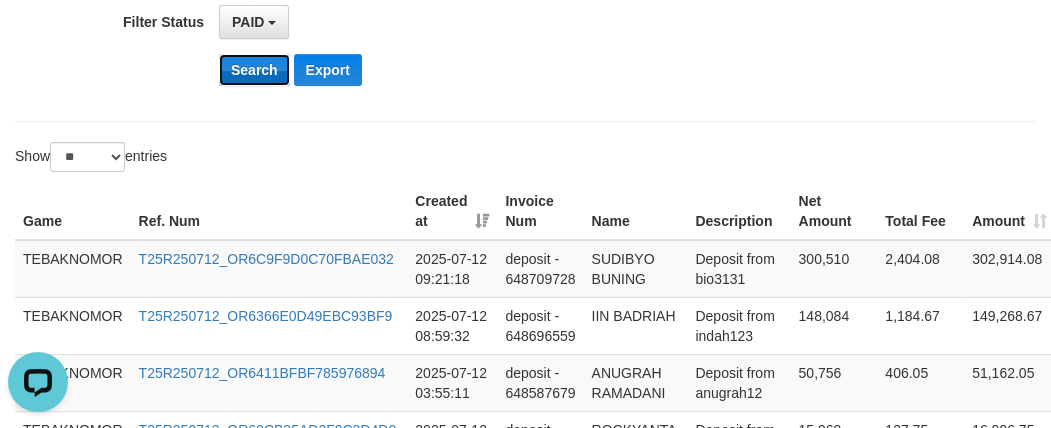 click on "Search" at bounding box center (254, 70) 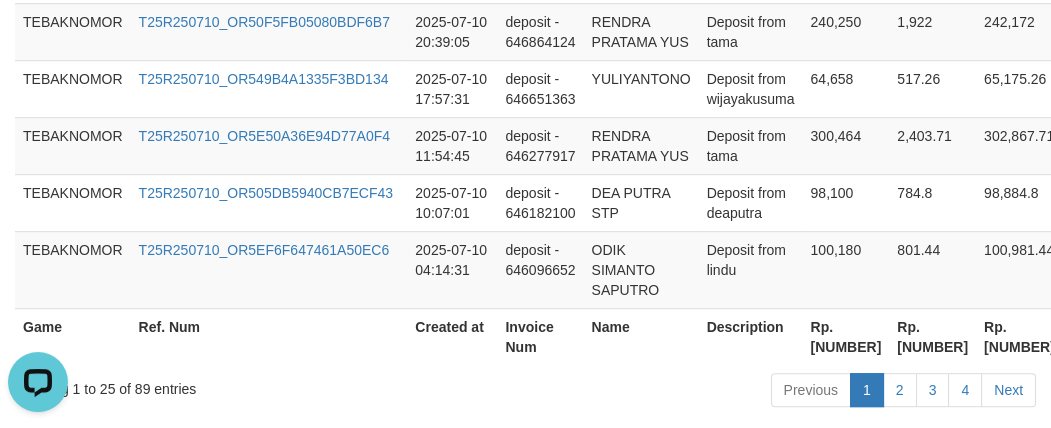 scroll, scrollTop: 2030, scrollLeft: 0, axis: vertical 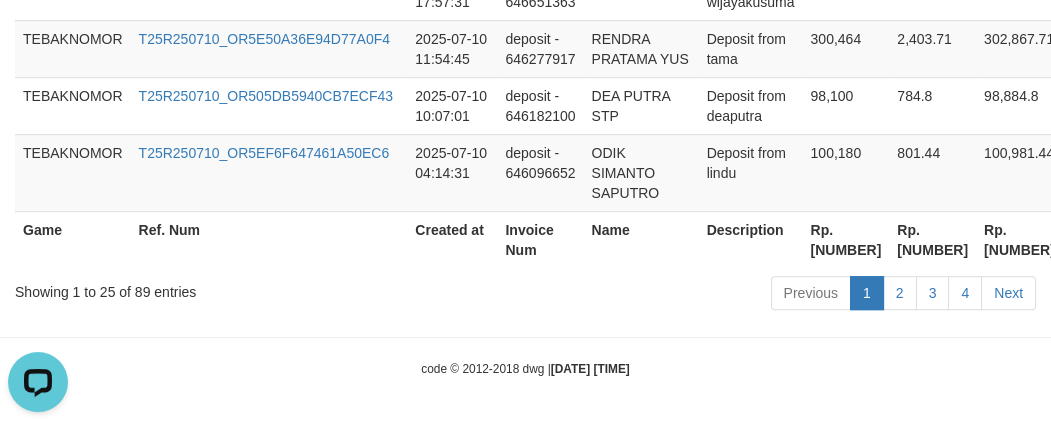 click on "Rp. [NUMBER]" at bounding box center [846, 239] 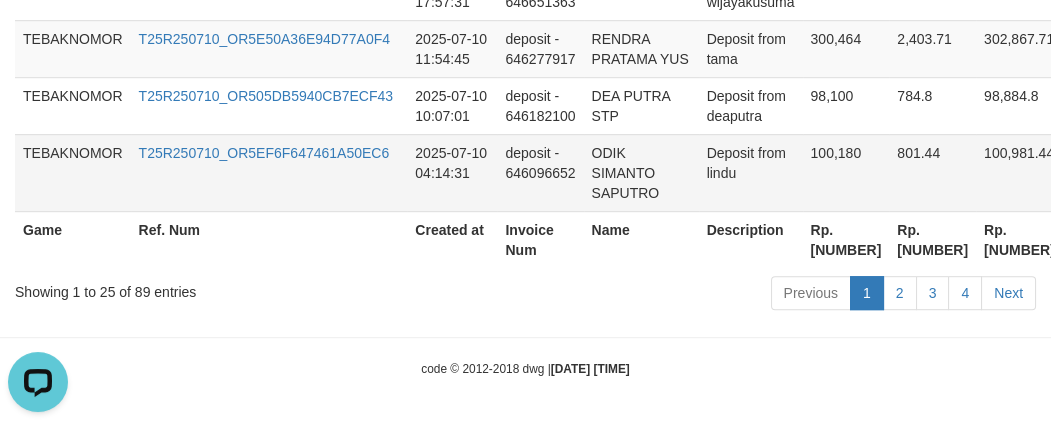 click on "ODIK SIMANTO SAPUTRO" at bounding box center [641, 172] 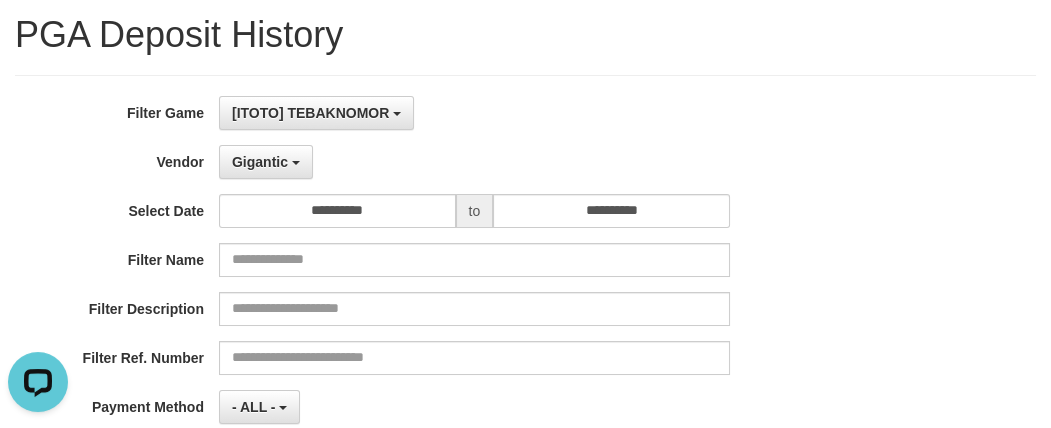 scroll, scrollTop: 0, scrollLeft: 0, axis: both 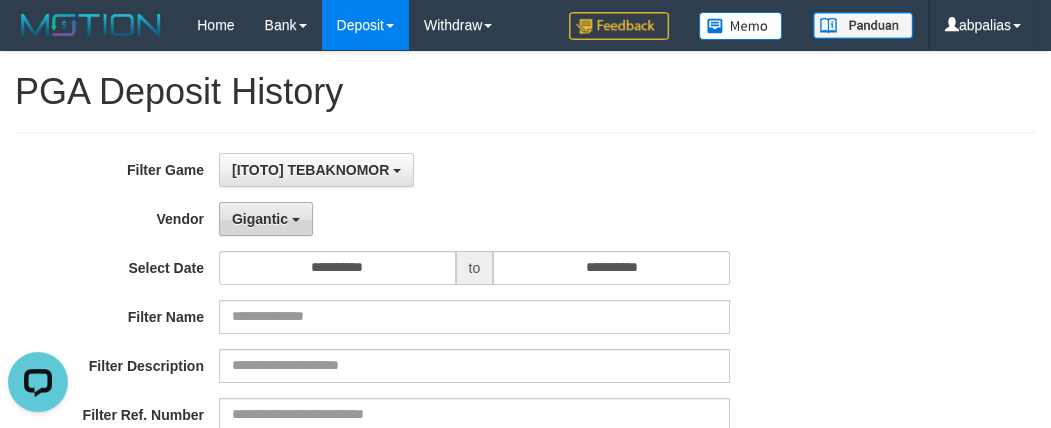 click on "Gigantic" at bounding box center (260, 219) 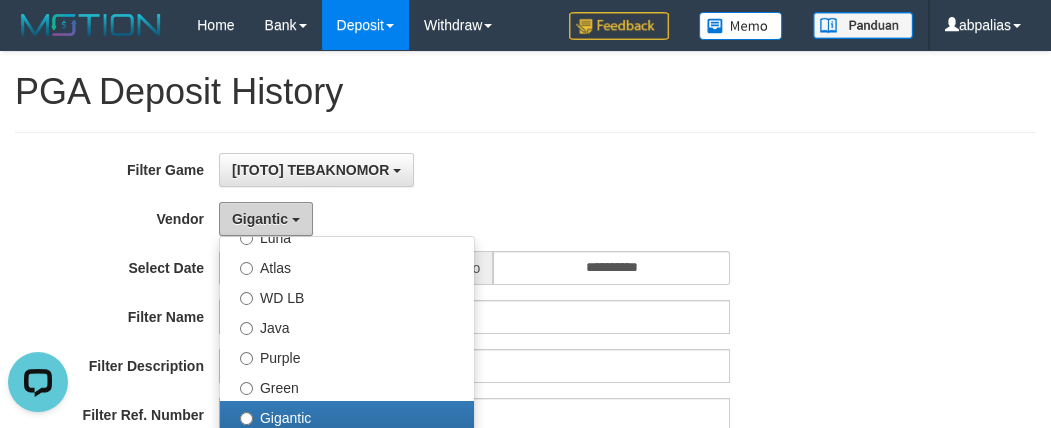 scroll, scrollTop: 0, scrollLeft: 0, axis: both 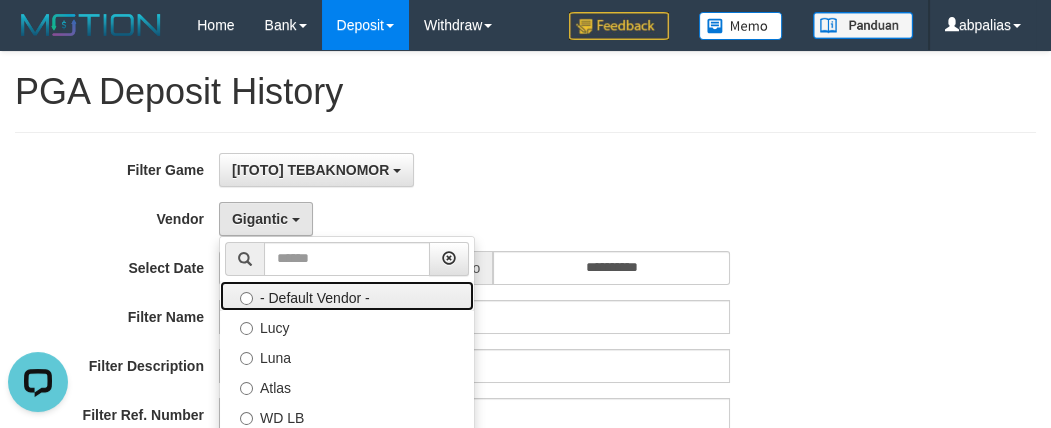 click on "- Default Vendor -" at bounding box center [347, 296] 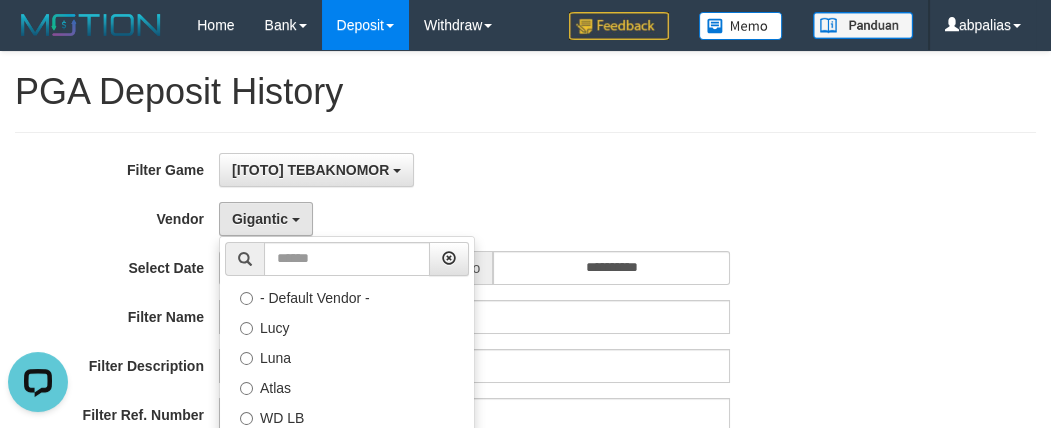 select 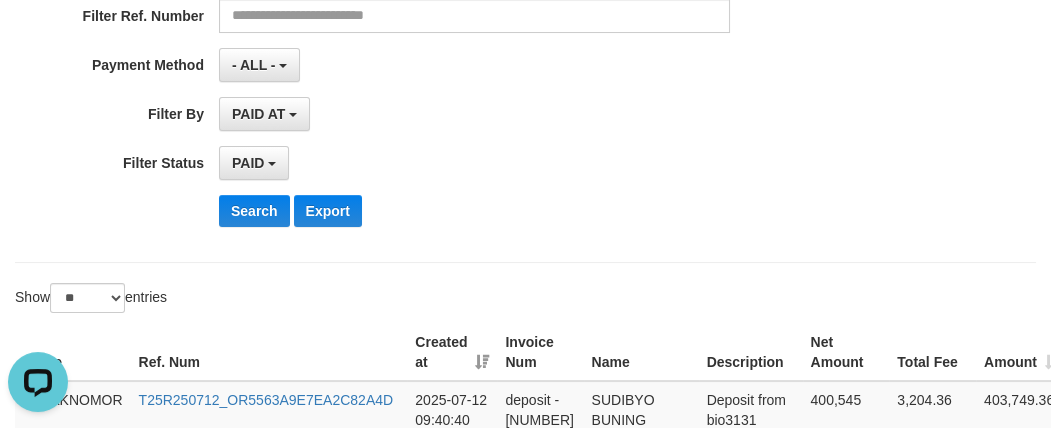 scroll, scrollTop: 545, scrollLeft: 0, axis: vertical 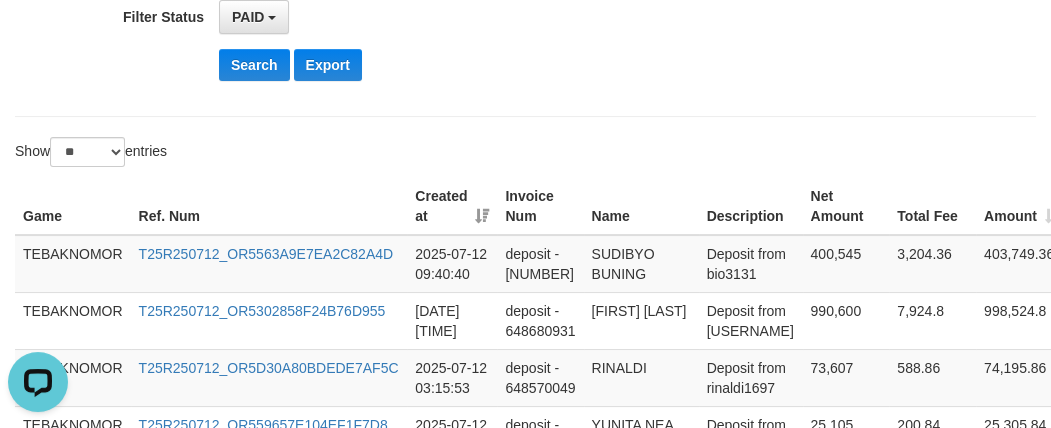 click on "**********" at bounding box center [438, -148] 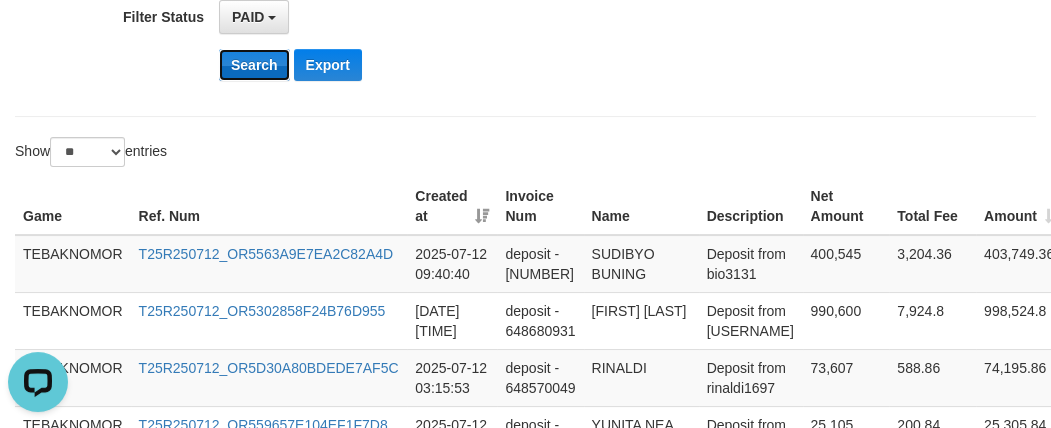 click on "Search" at bounding box center (254, 65) 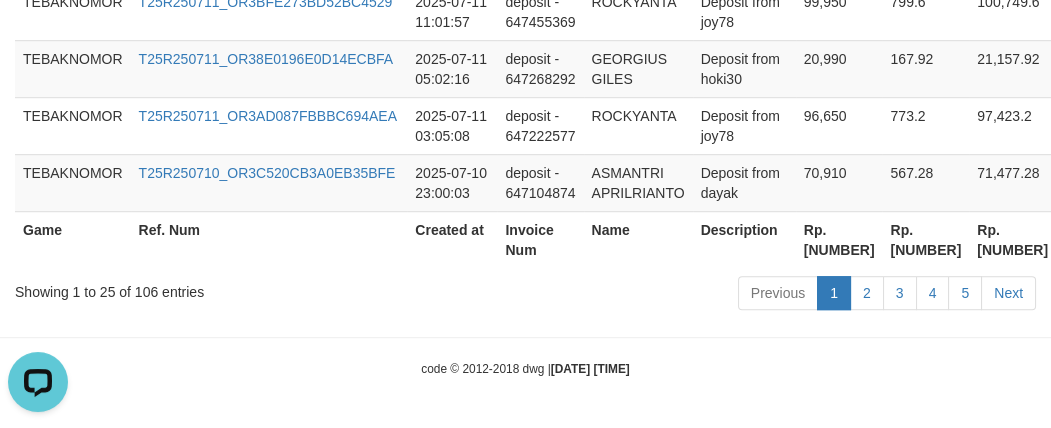 scroll, scrollTop: 2370, scrollLeft: 0, axis: vertical 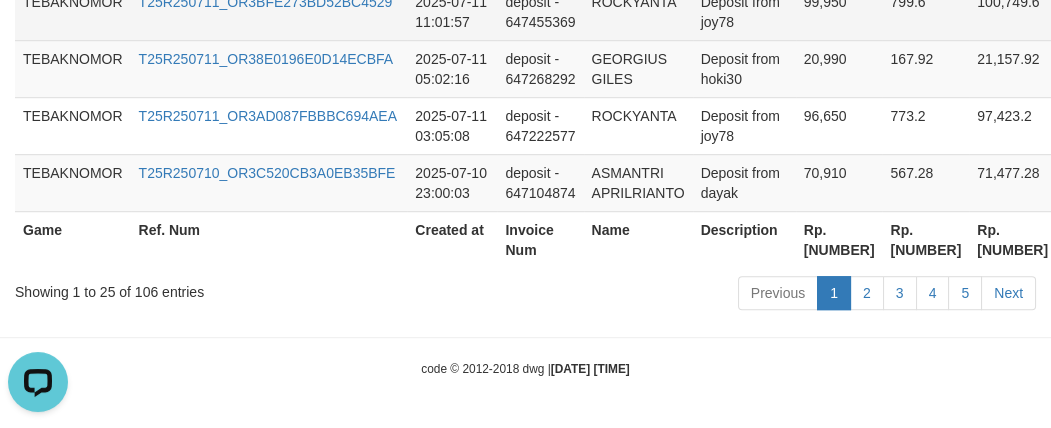 drag, startPoint x: 815, startPoint y: 251, endPoint x: 293, endPoint y: 16, distance: 572.45874 